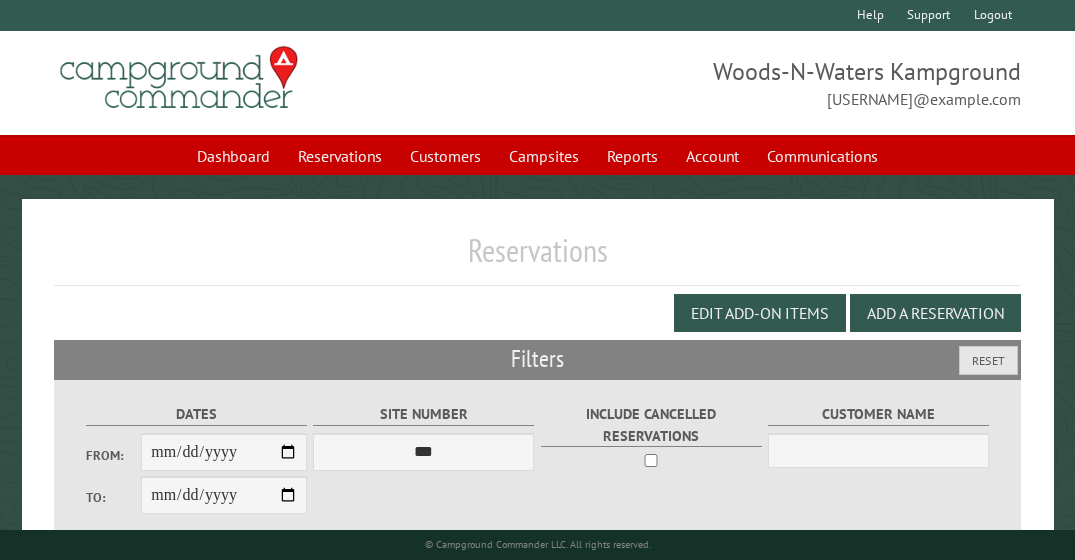 scroll, scrollTop: 493, scrollLeft: 0, axis: vertical 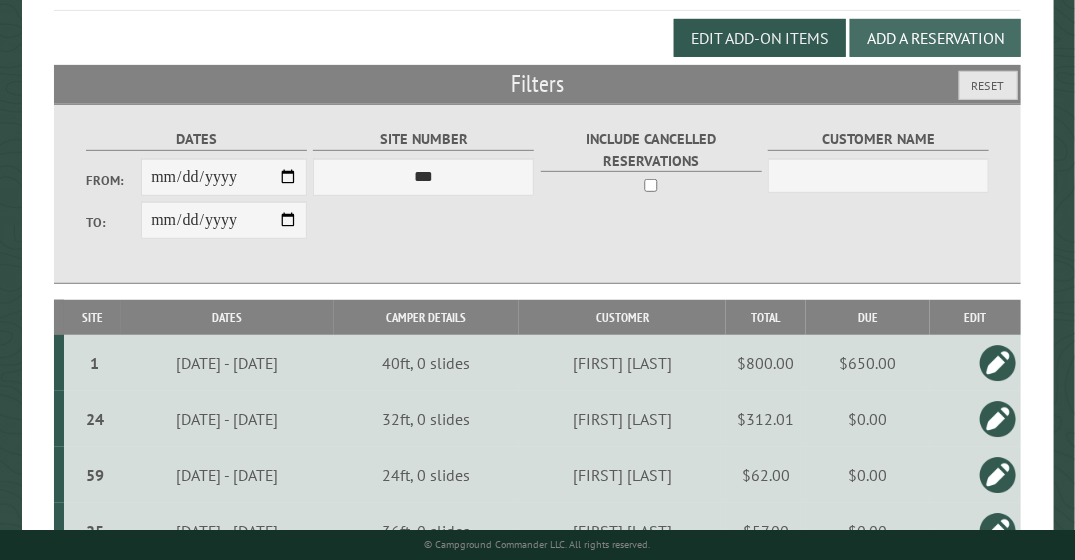 click on "Add a Reservation" at bounding box center [935, 38] 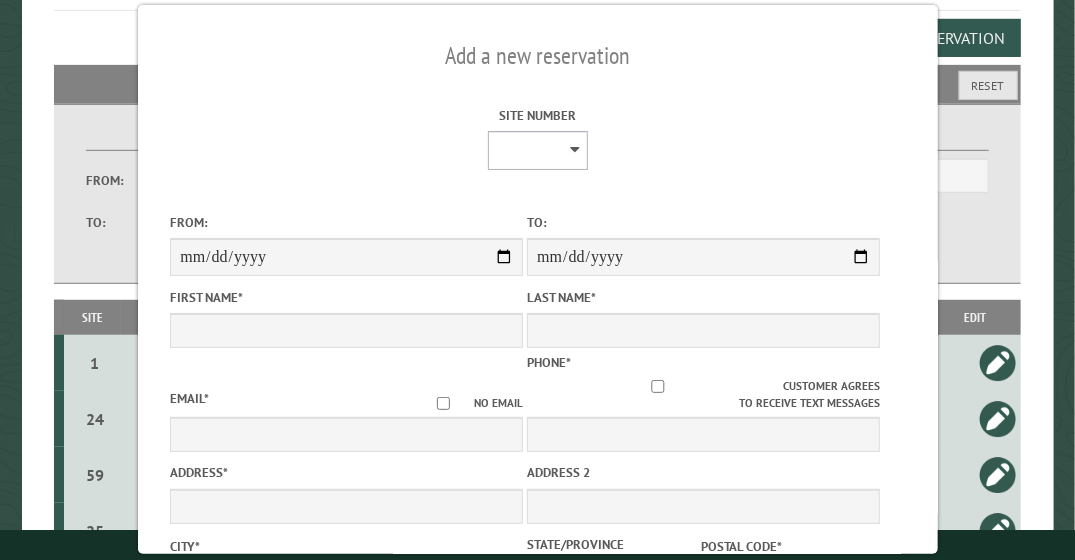 click on "* ** ** * * * * * * * * ** ** ** ** ** ** ** ** ** ** ** ** ** ** ** ** ** ** ** ** ** ** ** ** ** ** ** ** ** ** ** ** ** ** ** ** ** ** ** ** ** ** ** ** ** ** ** **** ** ** ** ** ** ** ** ** ** ** ** ** ** ** ** ** ** ** ** ** ** ** ** ** ** ** ** *** *** ***" at bounding box center (538, 150) 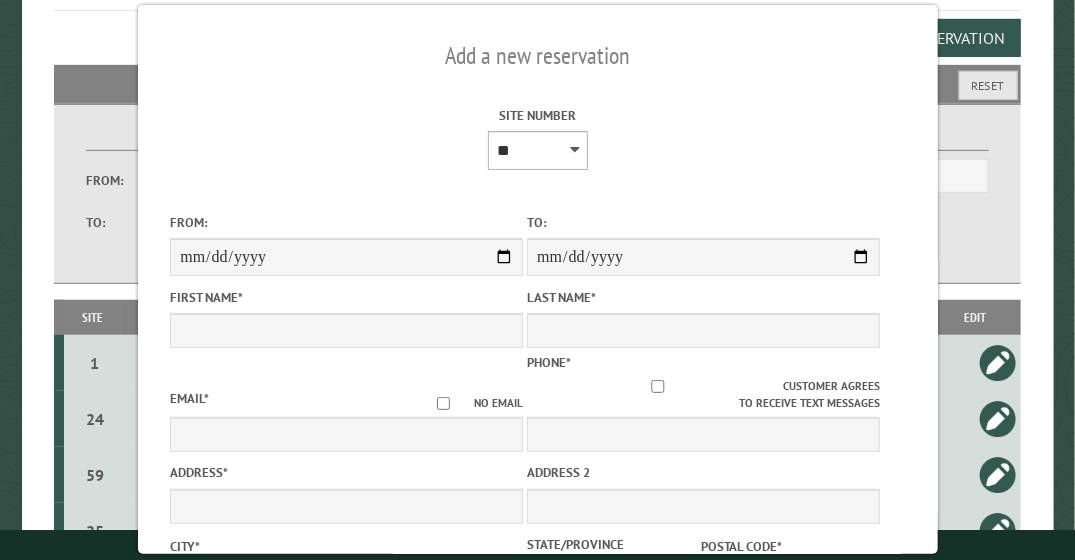 click on "* ** ** * * * * * * * * ** ** ** ** ** ** ** ** ** ** ** ** ** ** ** ** ** ** ** ** ** ** ** ** ** ** ** ** ** ** ** ** ** ** ** ** ** ** ** ** ** ** ** ** ** ** ** **** ** ** ** ** ** ** ** ** ** ** ** ** ** ** ** ** ** ** ** ** ** ** ** ** ** ** ** *** *** ***" at bounding box center [538, 150] 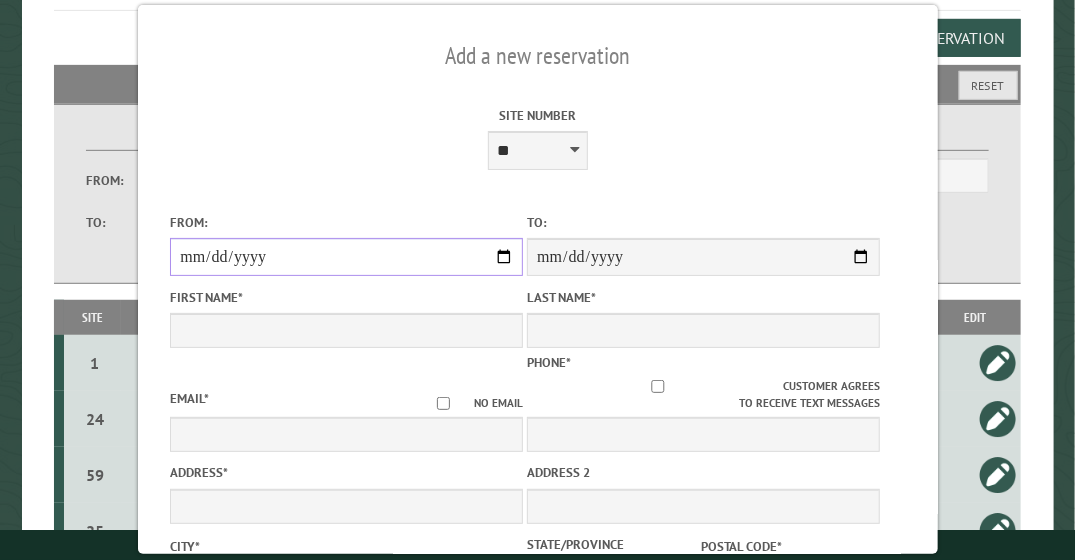 click on "From:" at bounding box center [346, 257] 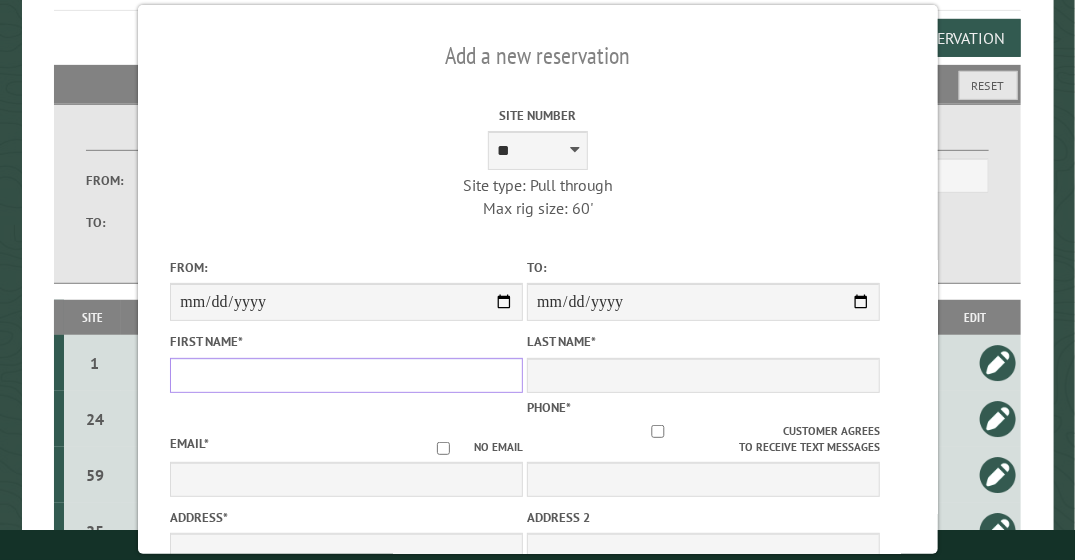 click on "First Name *" at bounding box center [346, 375] 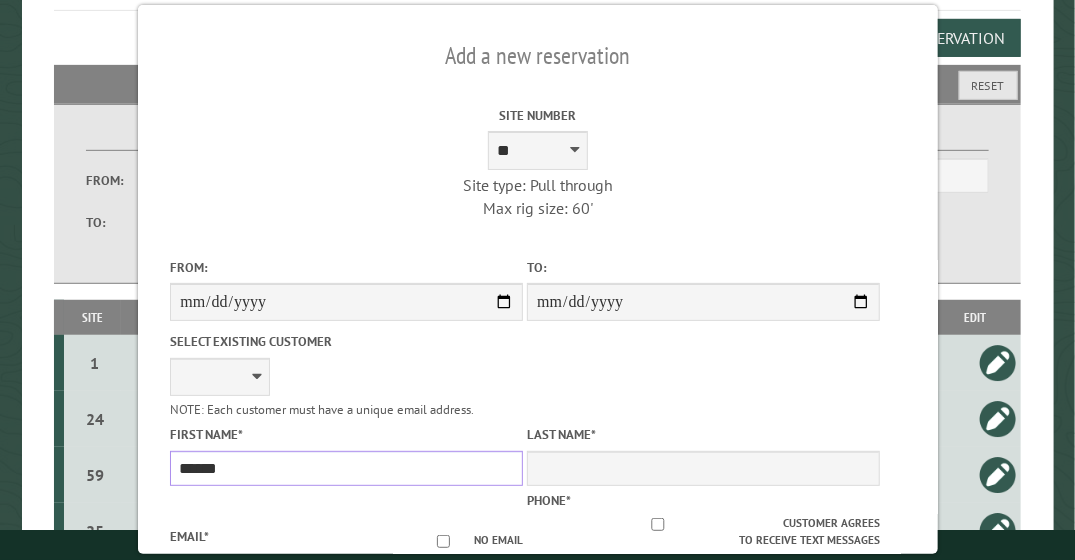type on "******" 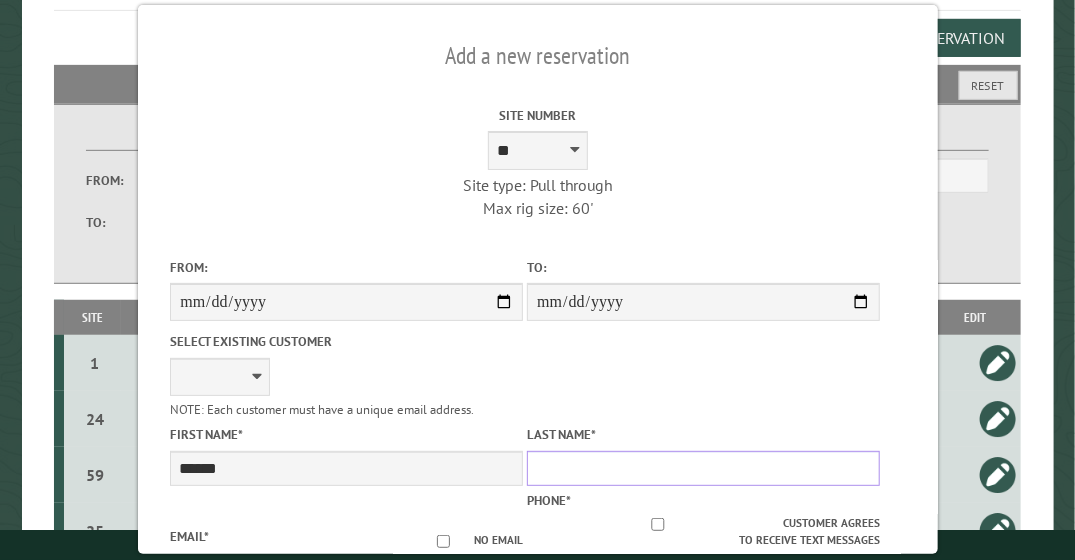click on "Last Name *" at bounding box center (703, 468) 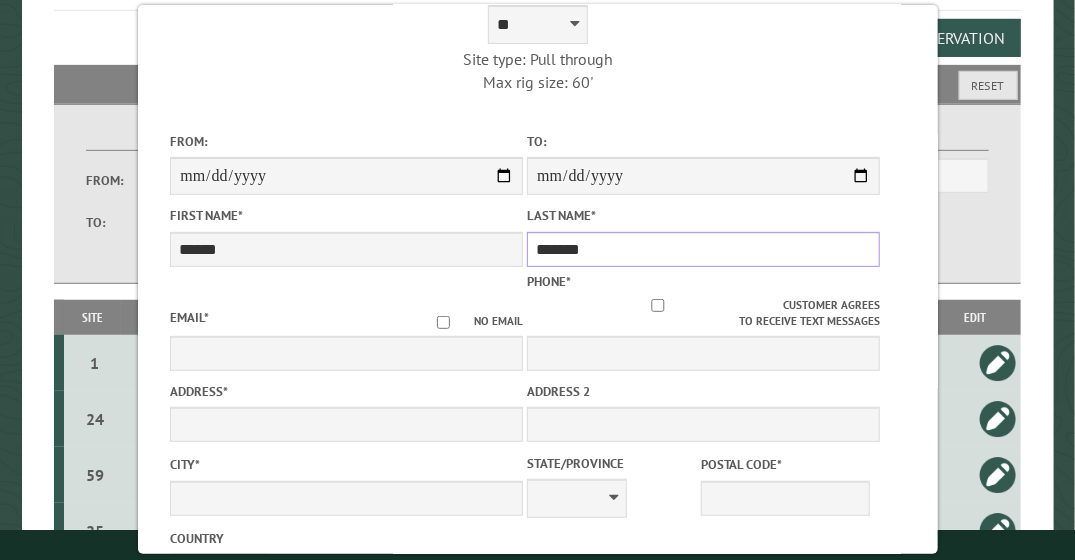 scroll, scrollTop: 128, scrollLeft: 0, axis: vertical 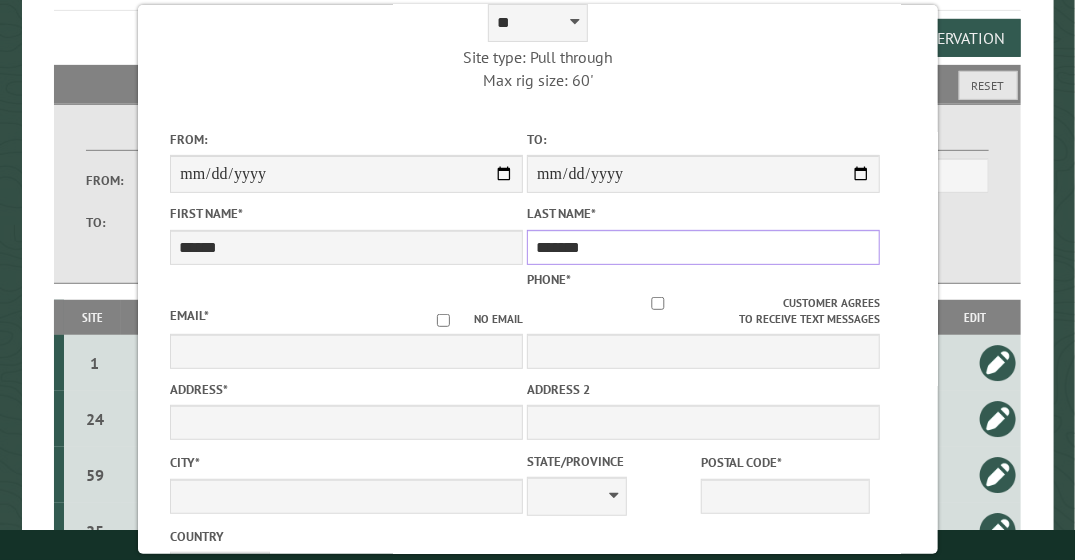 type on "*******" 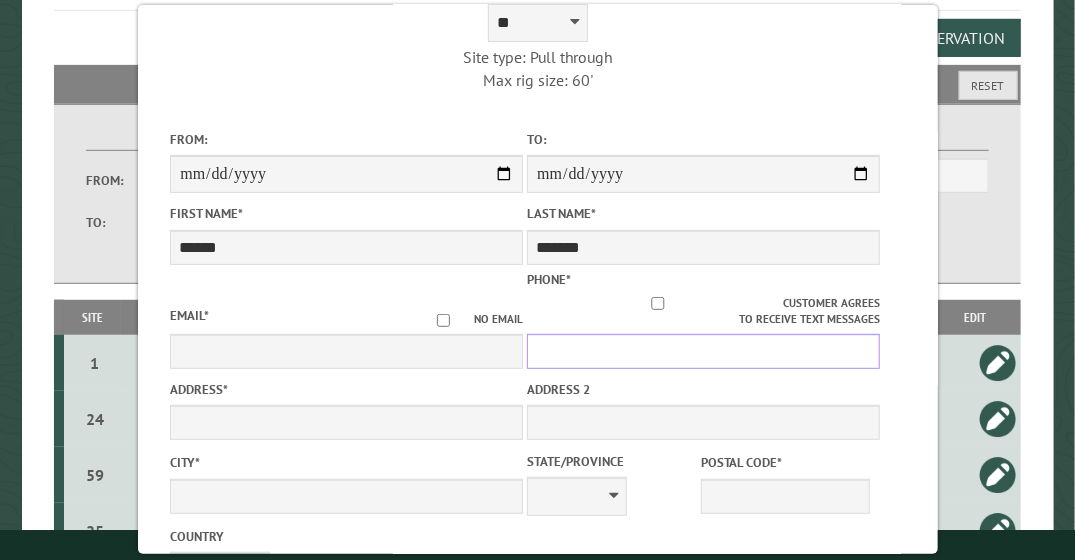 click on "Phone *" at bounding box center [703, 351] 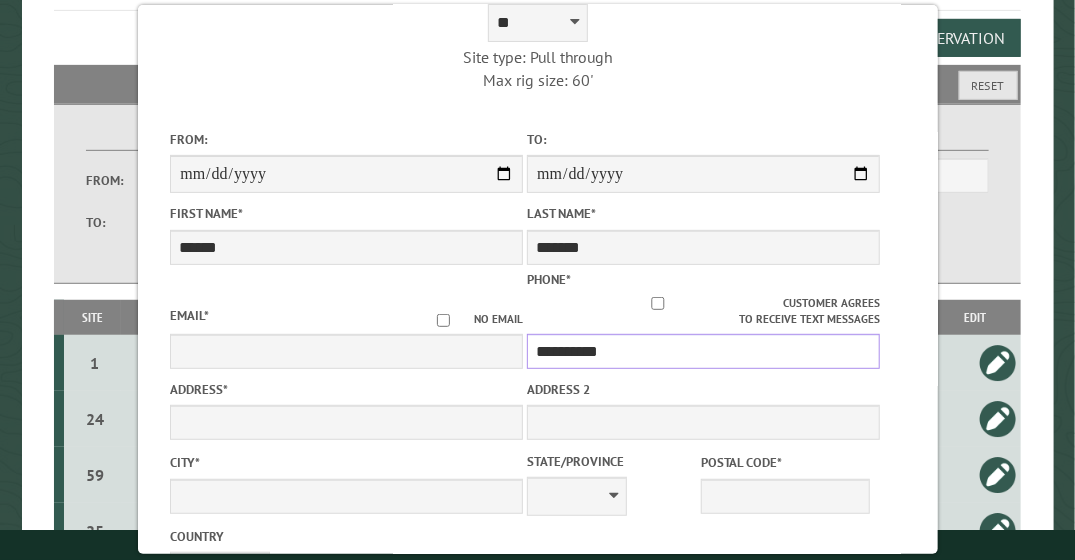 type on "**********" 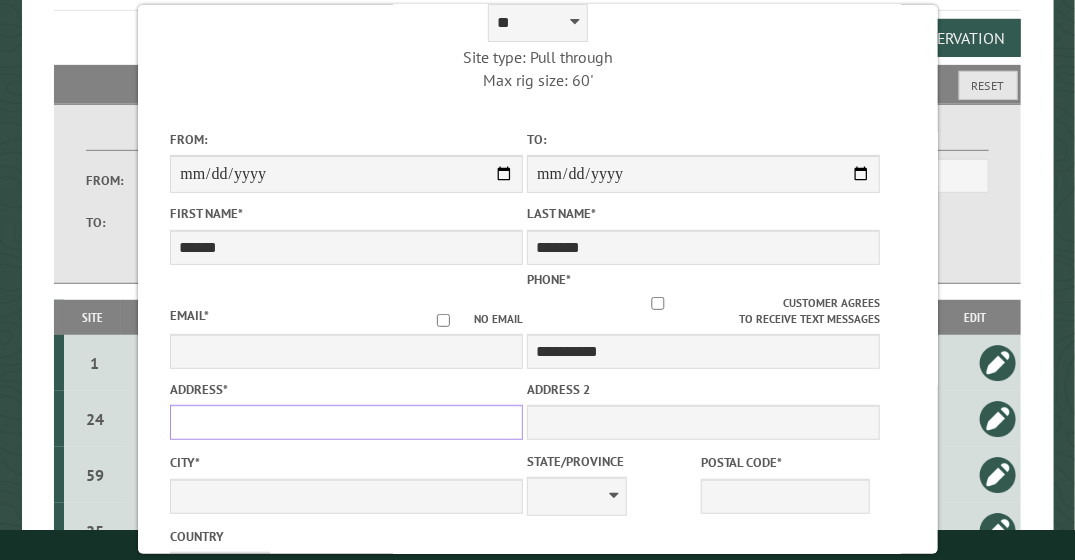 click on "Address *" at bounding box center (346, 422) 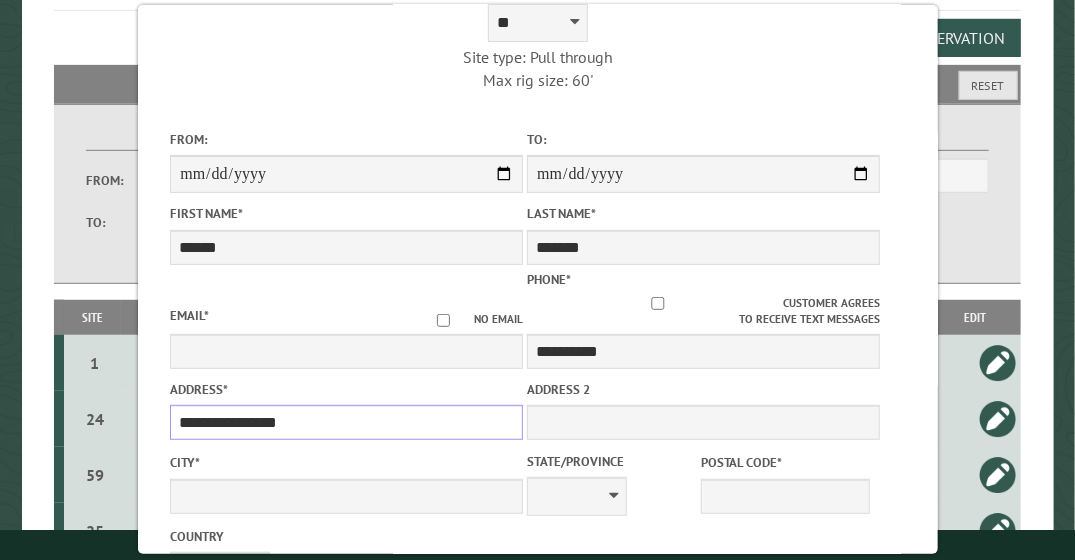 click on "**********" at bounding box center [346, 422] 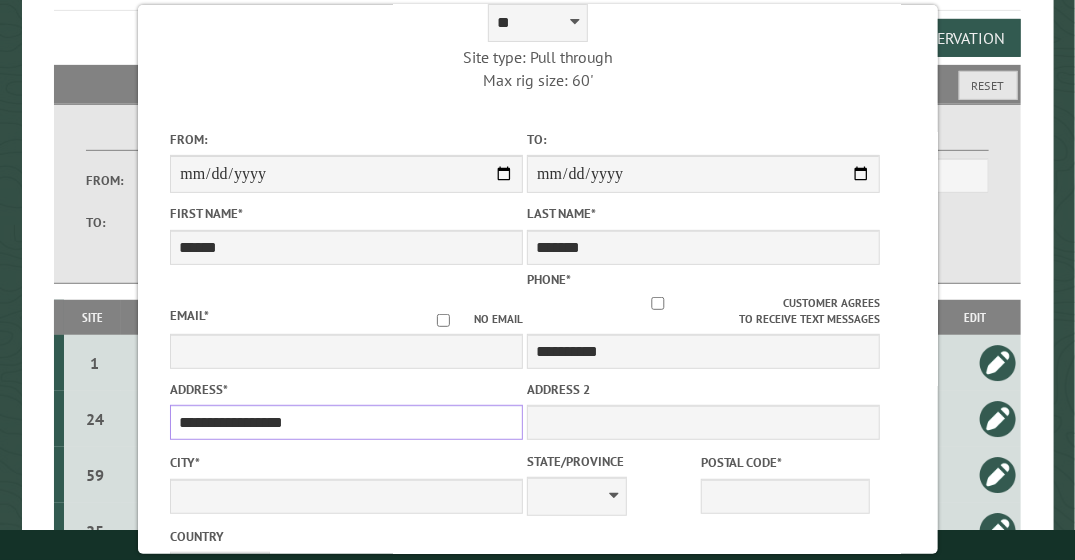 type on "**********" 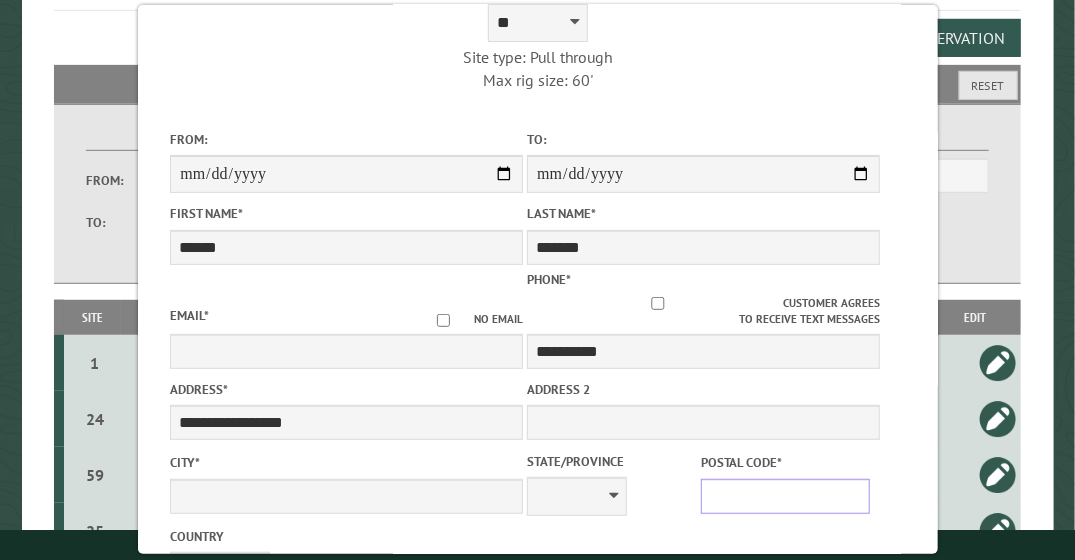 click on "Postal Code *" at bounding box center [784, 496] 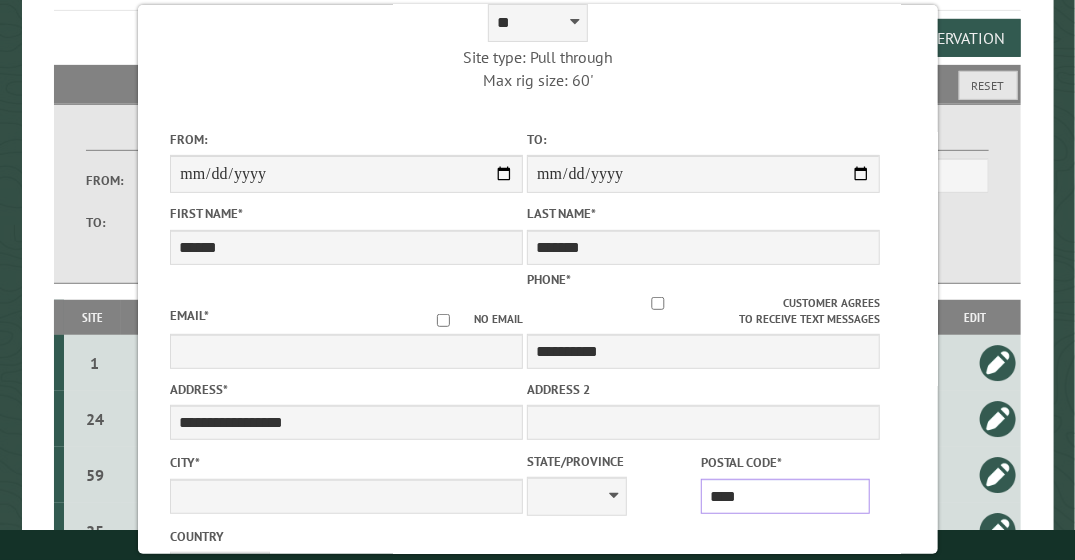 type on "*****" 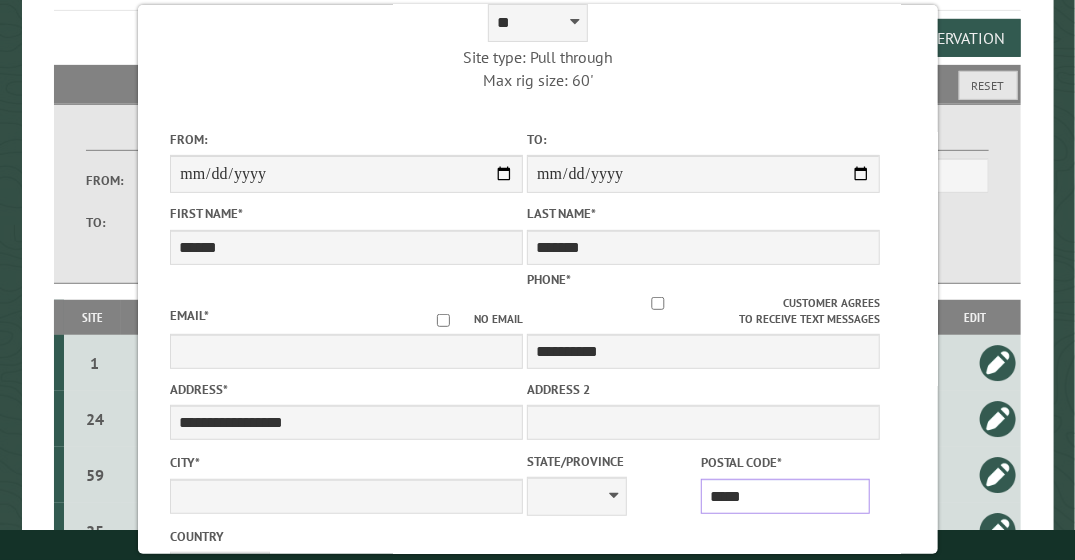 type on "**********" 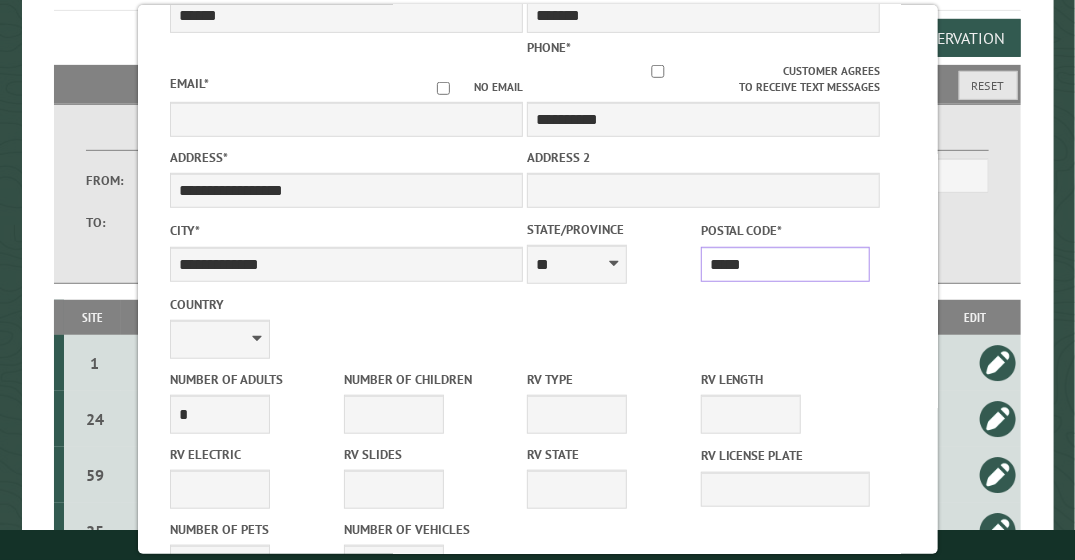 scroll, scrollTop: 366, scrollLeft: 0, axis: vertical 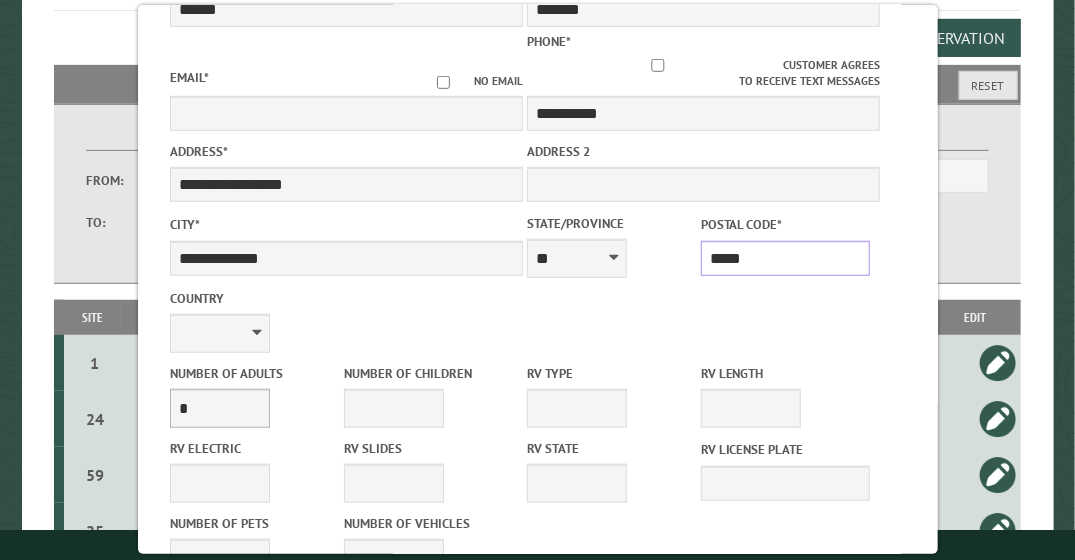type on "*****" 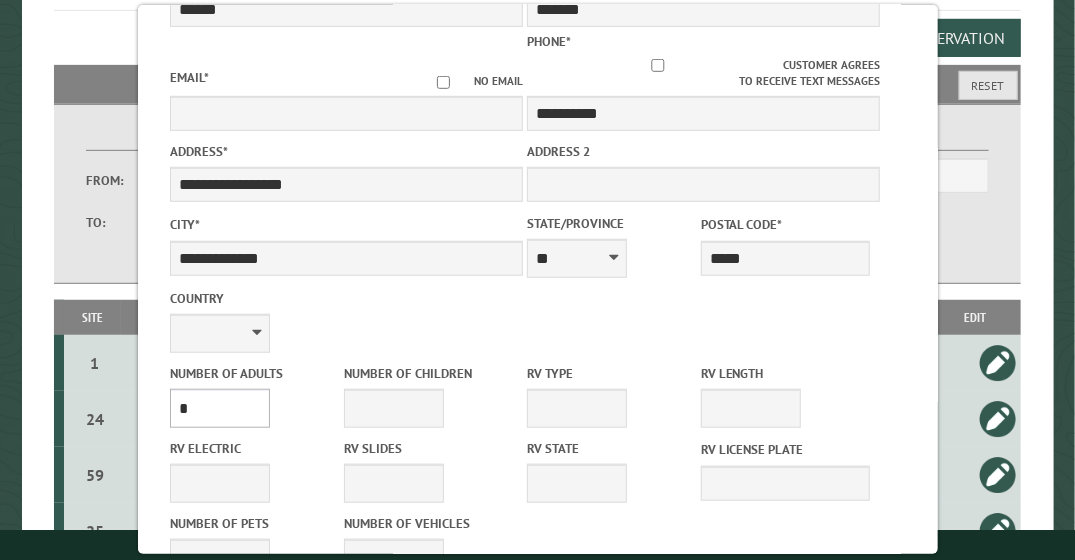 click on "* * * * * * * * * * **" at bounding box center (220, 408) 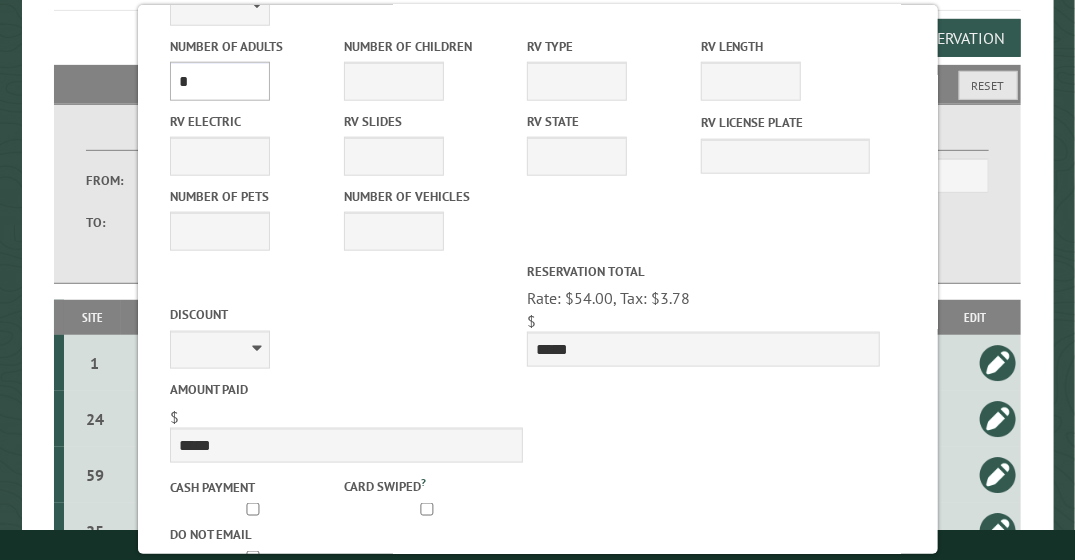 scroll, scrollTop: 694, scrollLeft: 0, axis: vertical 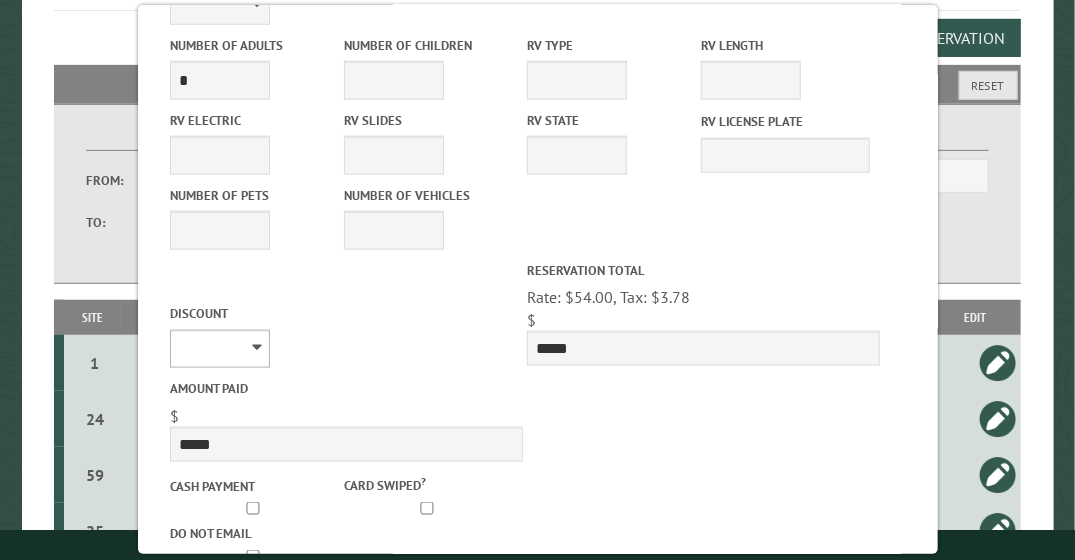 click on "**********" at bounding box center (220, 349) 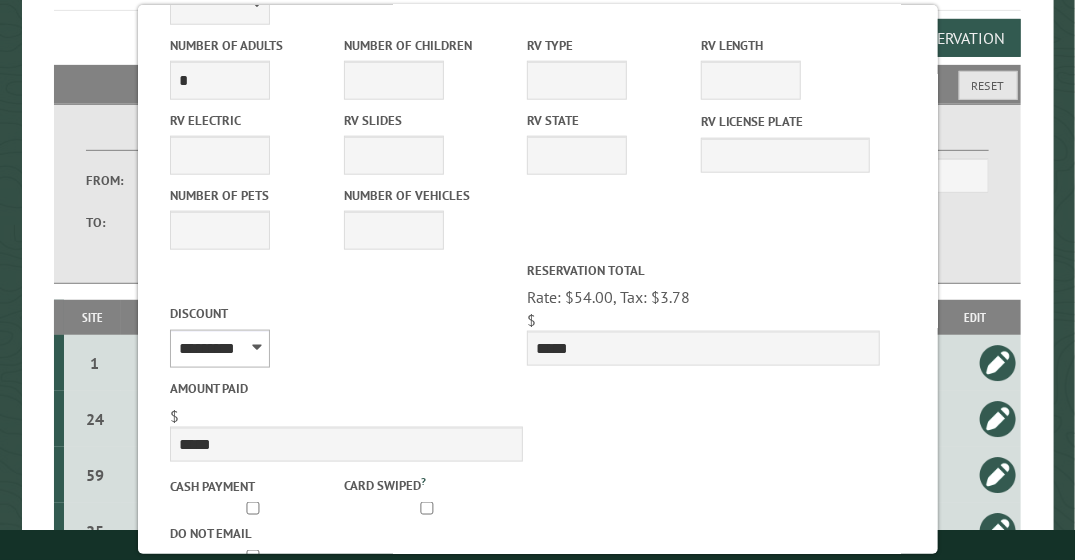 click on "**********" at bounding box center [220, 349] 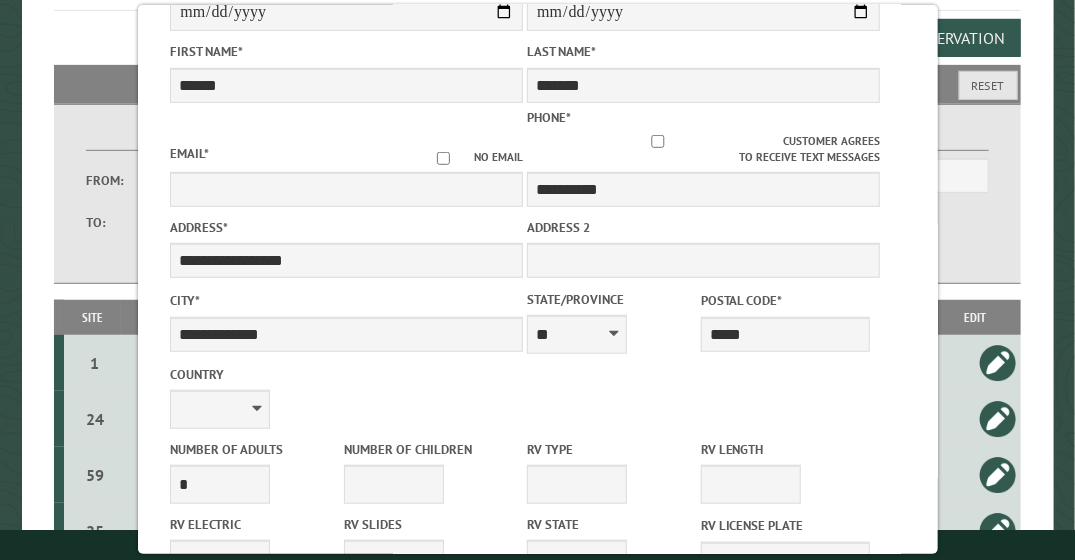scroll, scrollTop: 283, scrollLeft: 0, axis: vertical 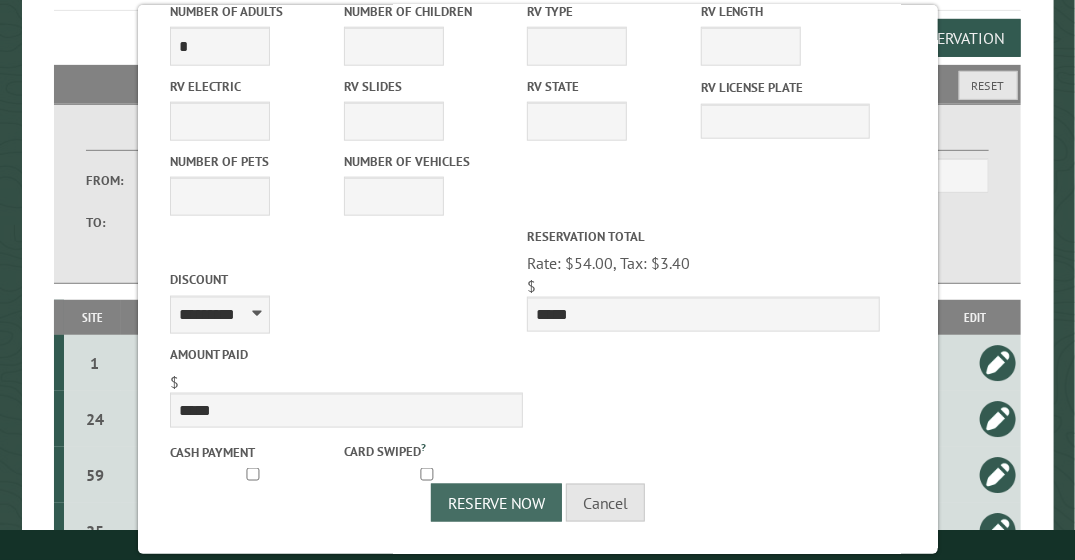 click on "Reserve Now" at bounding box center [496, 503] 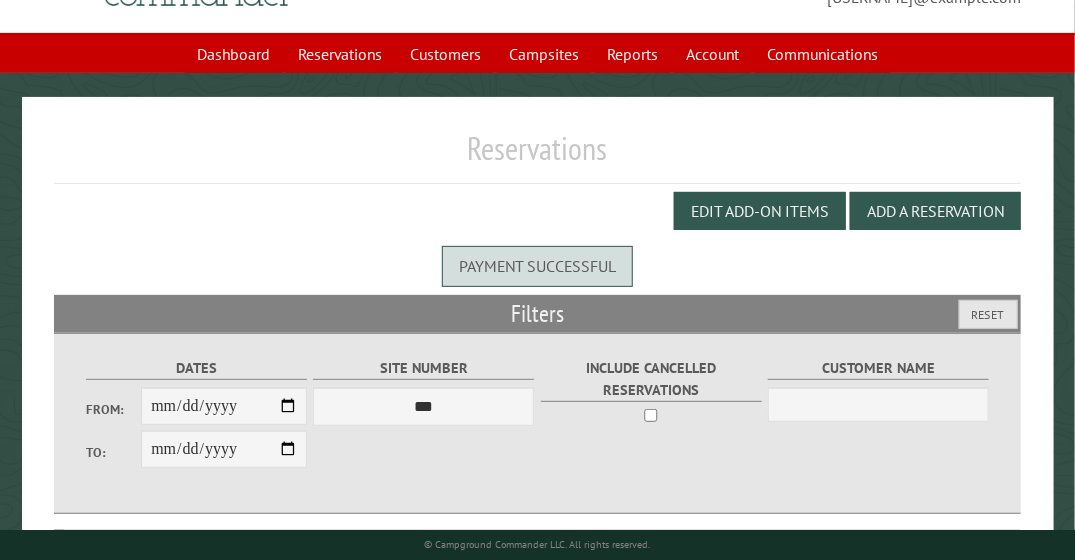 scroll, scrollTop: 110, scrollLeft: 0, axis: vertical 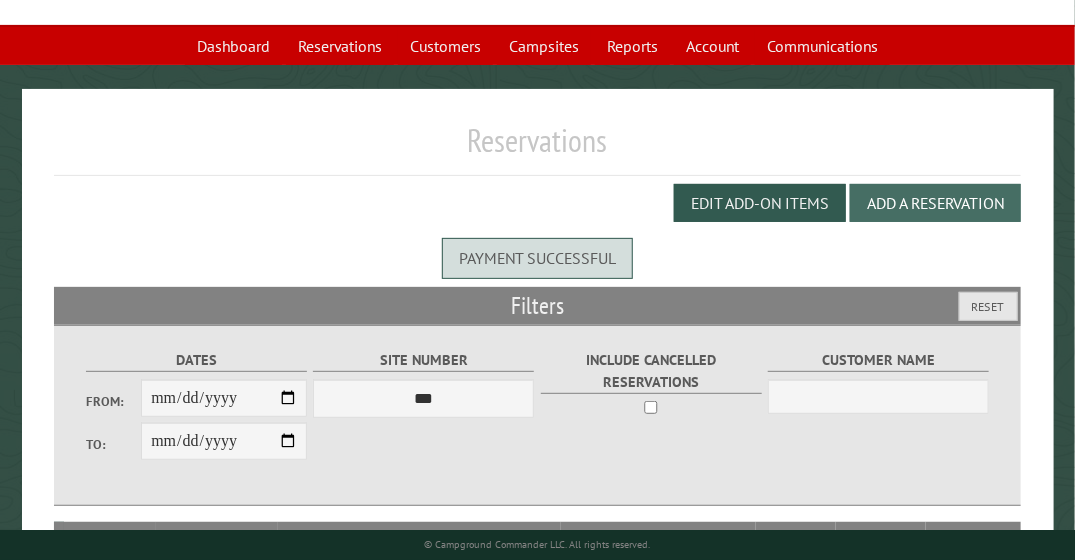 click on "Add a Reservation" at bounding box center [935, 203] 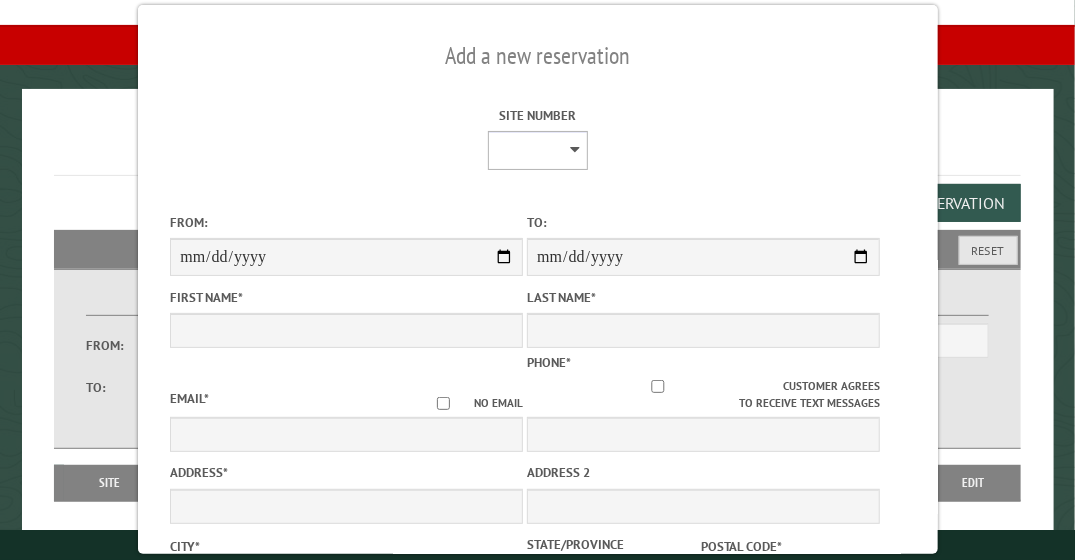 click on "* ** ** * * * * * * * * ** ** ** ** ** ** ** ** ** ** ** ** ** ** ** ** ** ** ** ** ** ** ** ** ** ** ** ** ** ** ** ** ** ** ** ** ** ** ** ** ** ** ** ** ** ** ** **** ** ** ** ** ** ** ** ** ** ** ** ** ** ** ** ** ** ** ** ** ** ** ** ** ** ** ** *** *** ***" at bounding box center [538, 150] 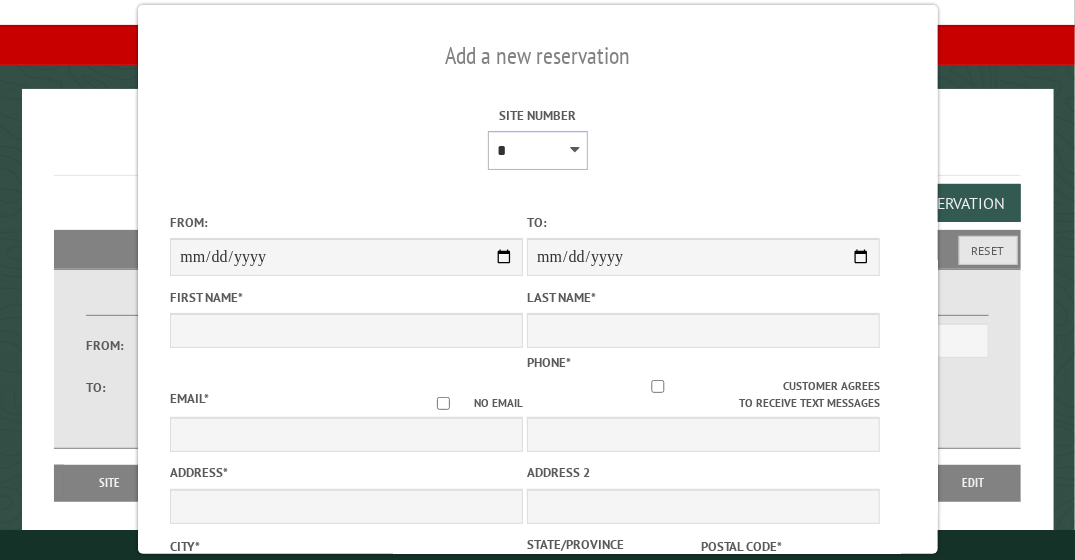 click on "* ** ** * * * * * * * * ** ** ** ** ** ** ** ** ** ** ** ** ** ** ** ** ** ** ** ** ** ** ** ** ** ** ** ** ** ** ** ** ** ** ** ** ** ** ** ** ** ** ** ** ** ** ** **** ** ** ** ** ** ** ** ** ** ** ** ** ** ** ** ** ** ** ** ** ** ** ** ** ** ** ** *** *** ***" at bounding box center (538, 150) 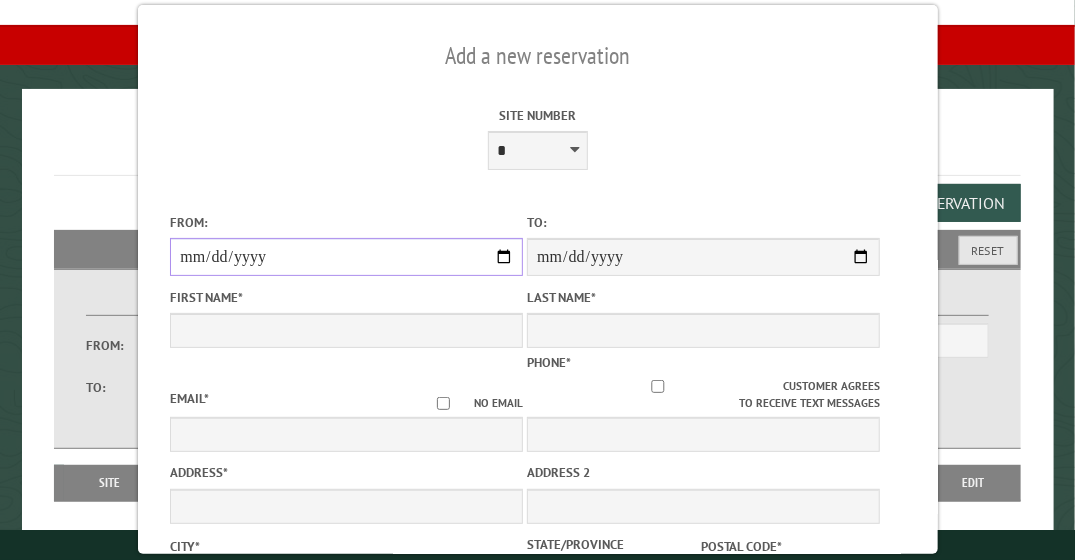 click on "From:" at bounding box center (346, 257) 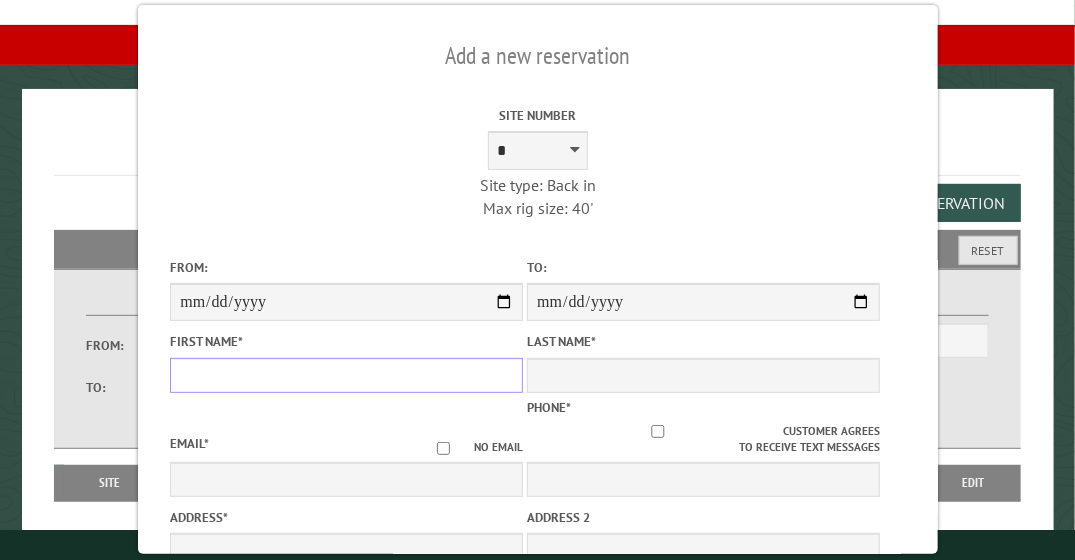 click on "First Name *" at bounding box center [346, 375] 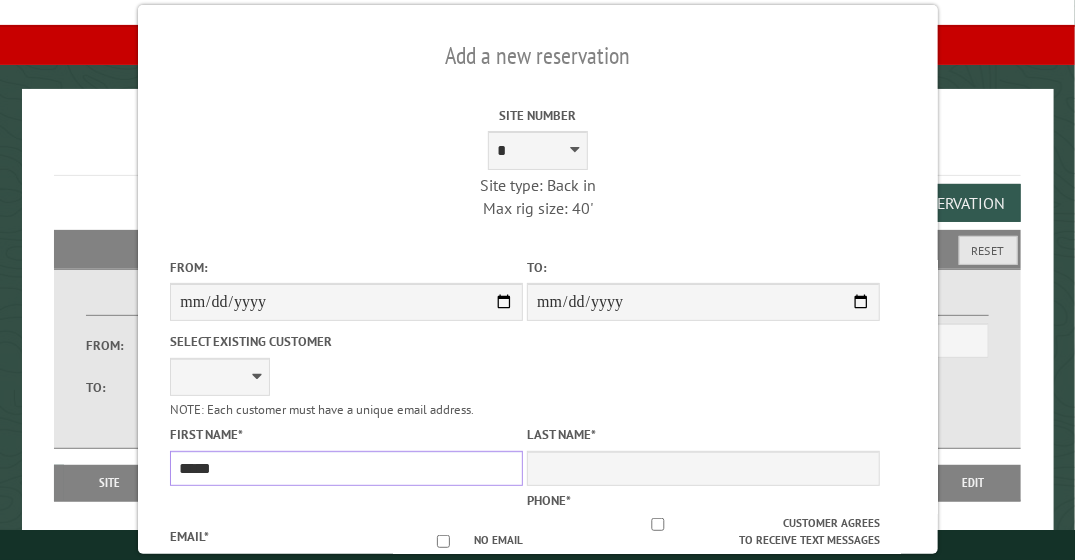 type on "*****" 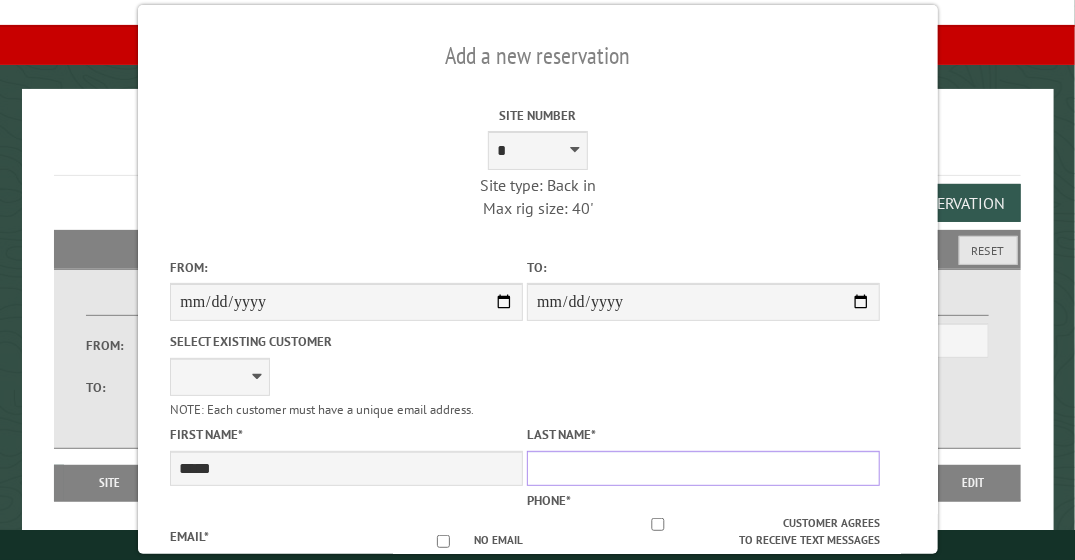 click on "Last Name *" at bounding box center [703, 468] 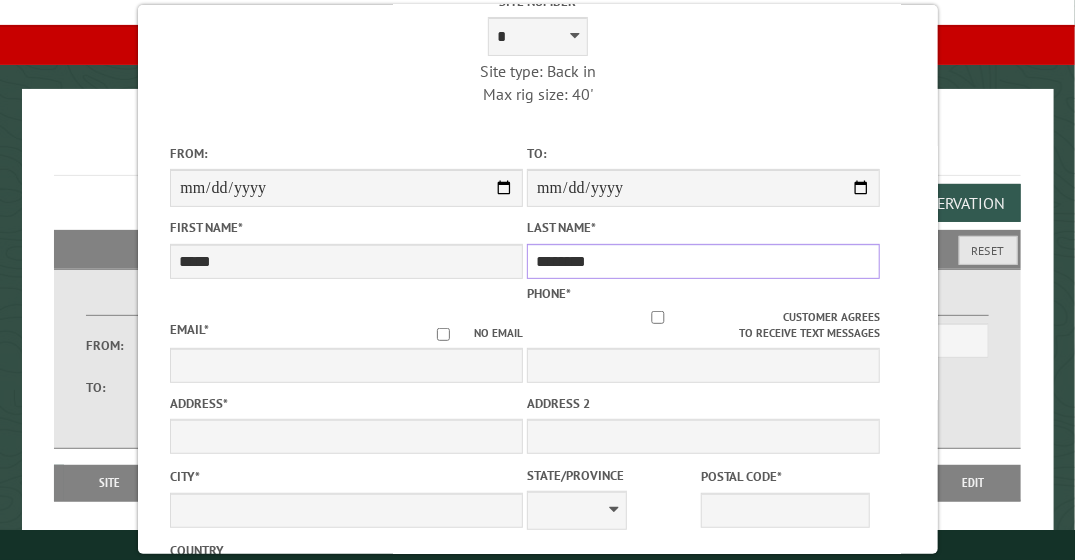 scroll, scrollTop: 116, scrollLeft: 0, axis: vertical 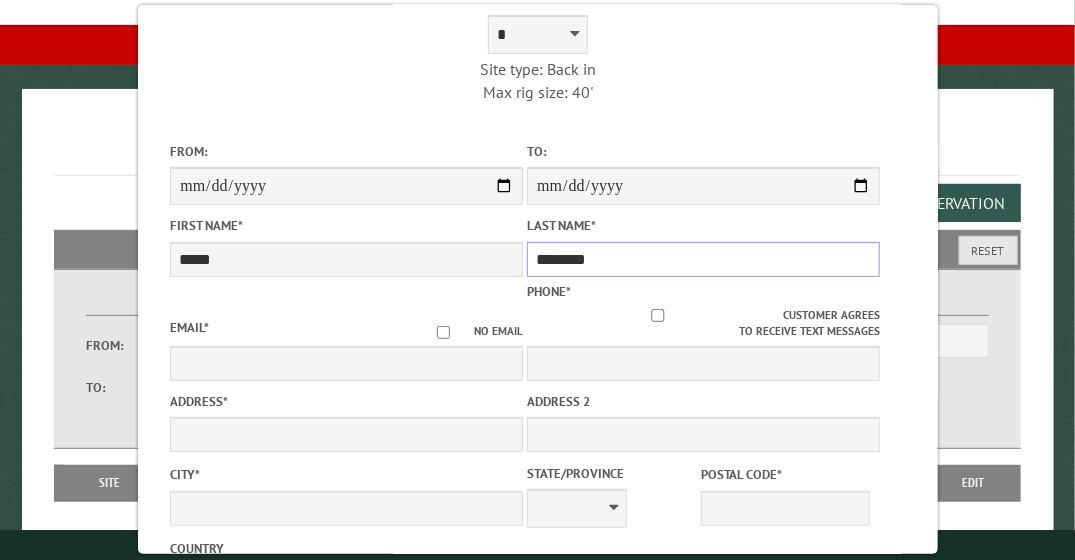 type on "********" 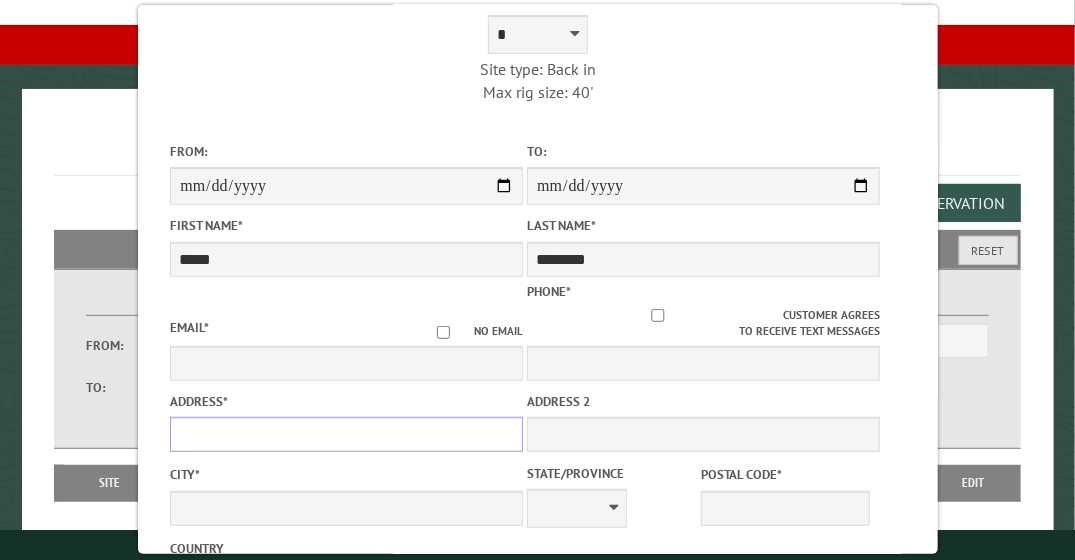 click on "Address *" at bounding box center (346, 434) 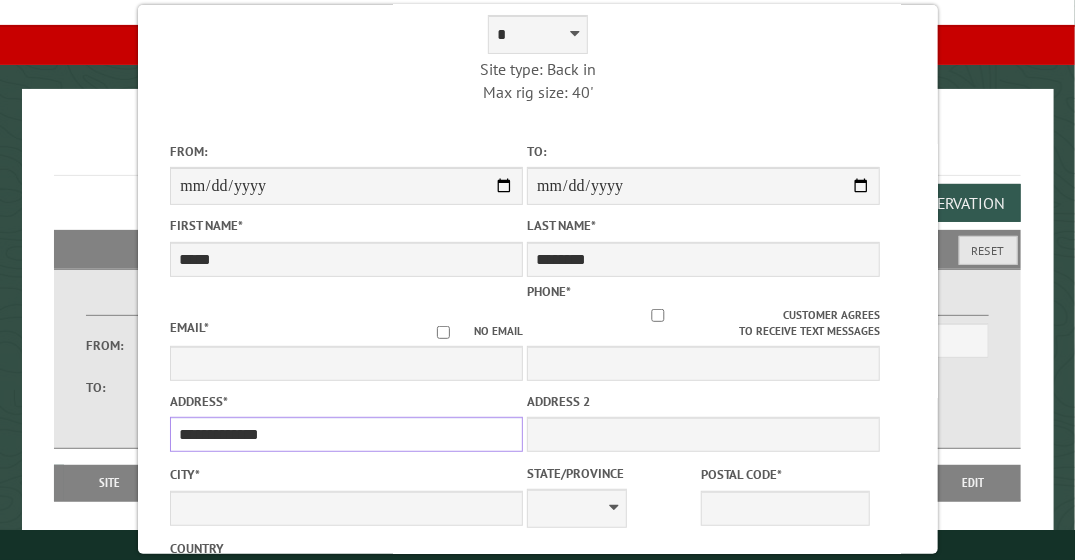 type on "**********" 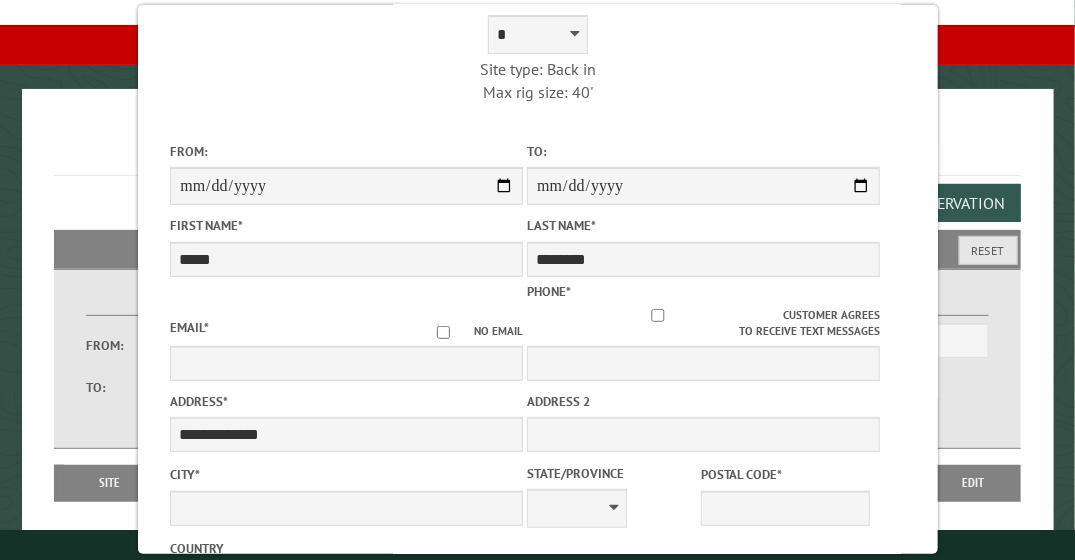 click on "State/Province
** ** ** ** ** ** ** ** ** ** ** ** ** ** ** ** ** ** ** ** ** ** ** ** ** ** ** ** ** ** ** ** ** ** ** ** ** ** ** ** ** ** ** ** ** ** ** ** ** ** ** ** ** ** ** ** ** ** ** ** ** ** ** **
Postal Code *" at bounding box center [703, 494] 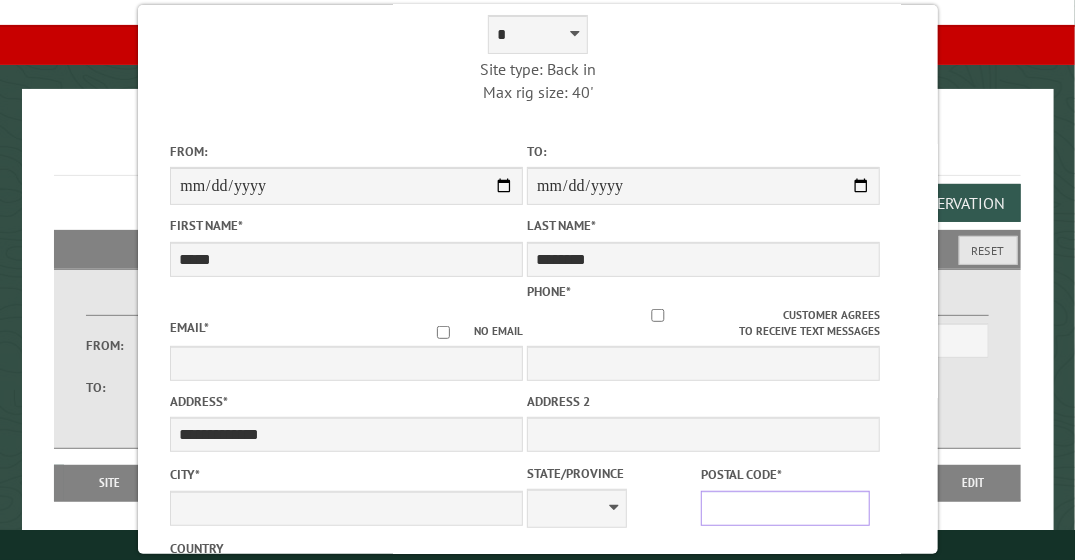 click on "Postal Code *" at bounding box center (784, 508) 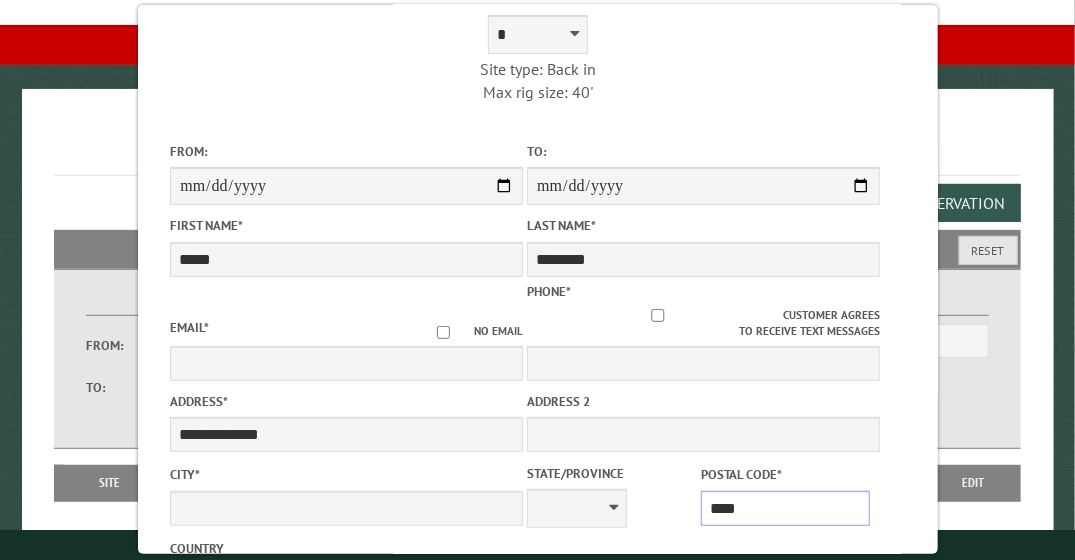 type on "*****" 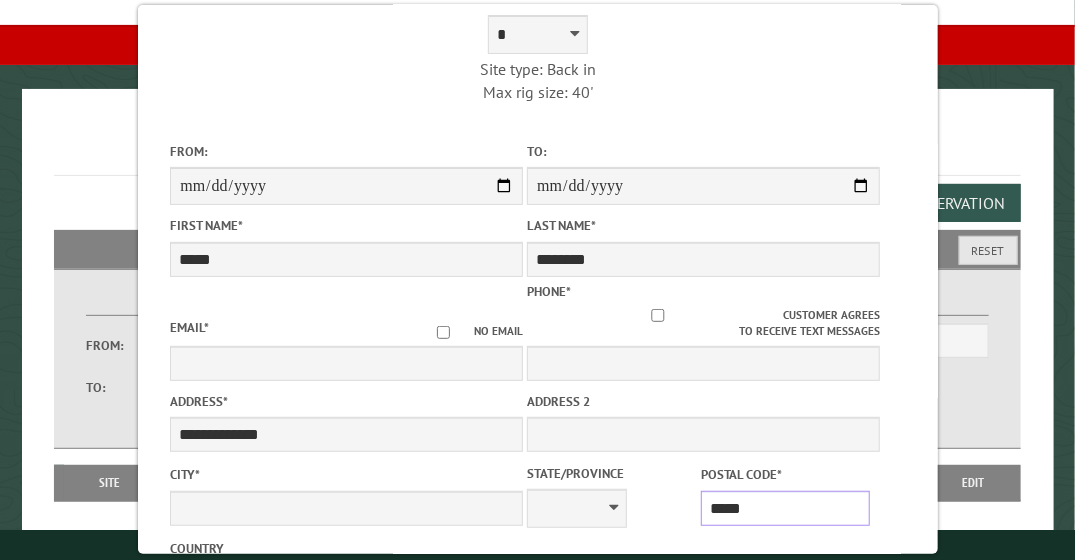 type on "**********" 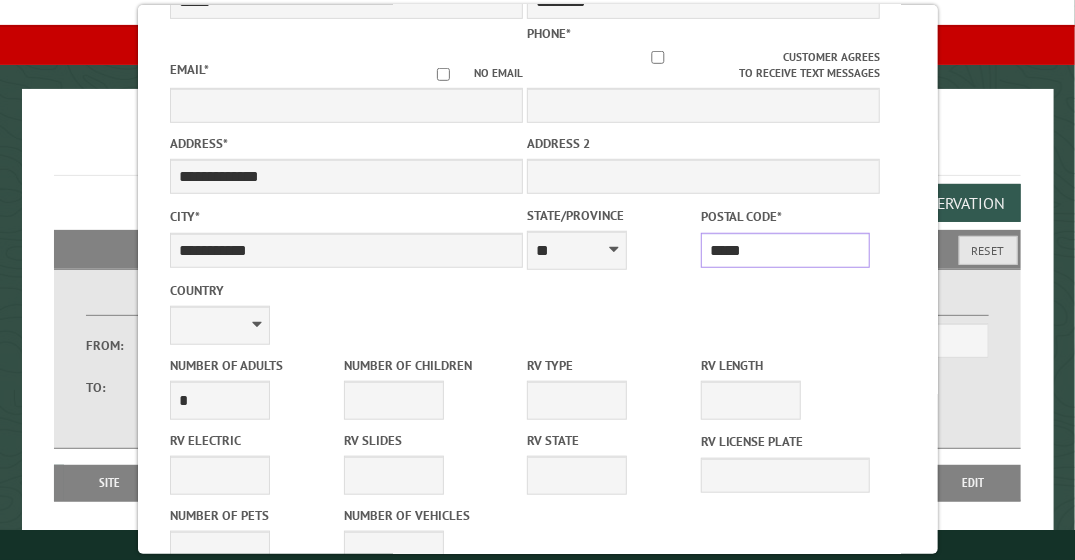 scroll, scrollTop: 374, scrollLeft: 0, axis: vertical 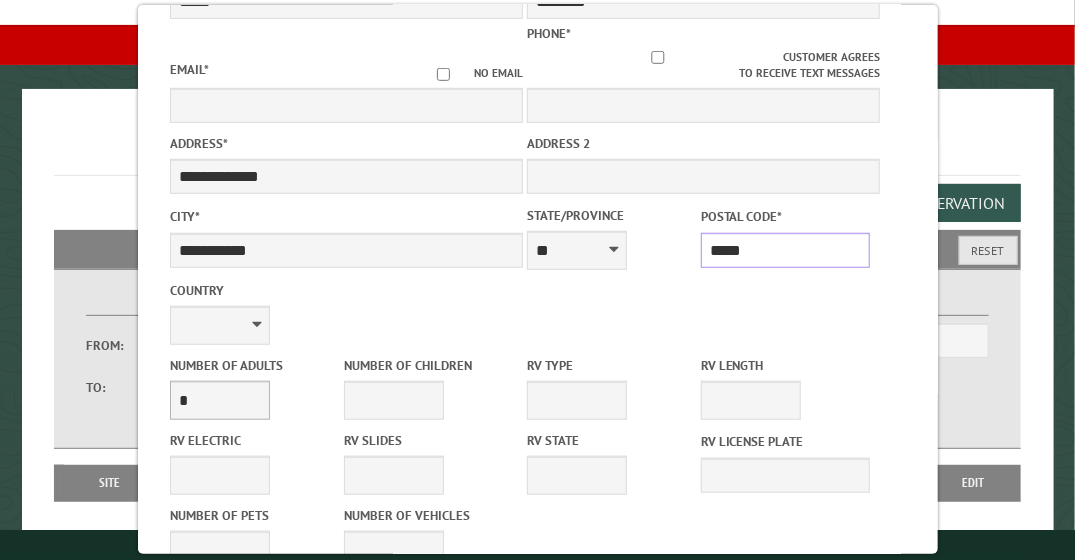 type on "*****" 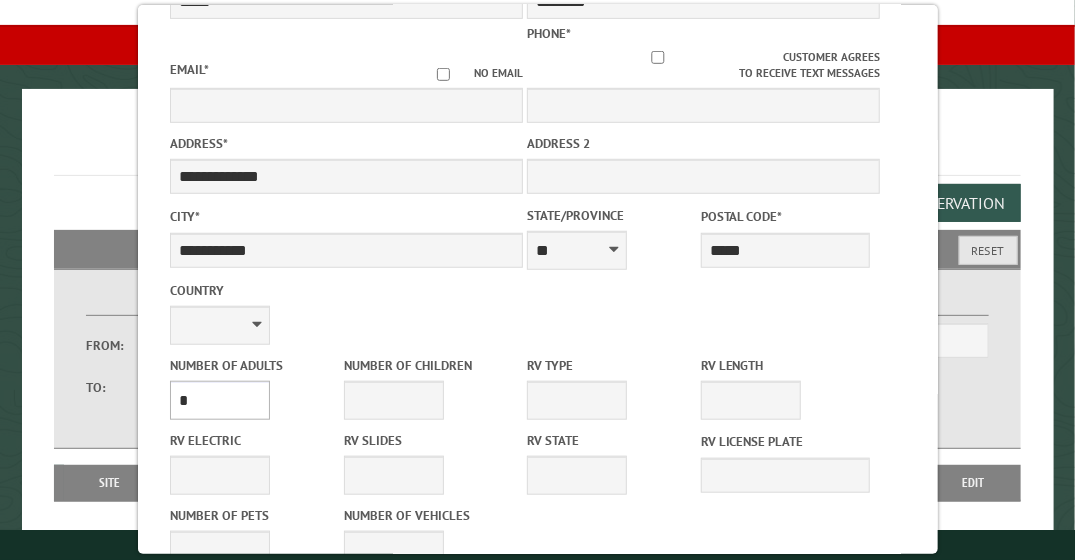 click on "* * * * * * * * * * **" at bounding box center [220, 400] 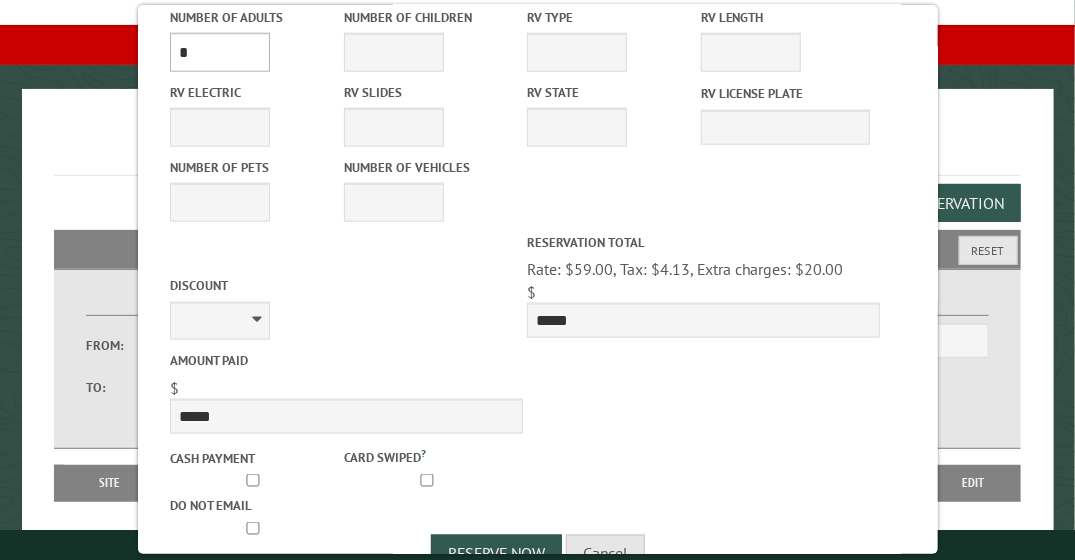 scroll, scrollTop: 724, scrollLeft: 0, axis: vertical 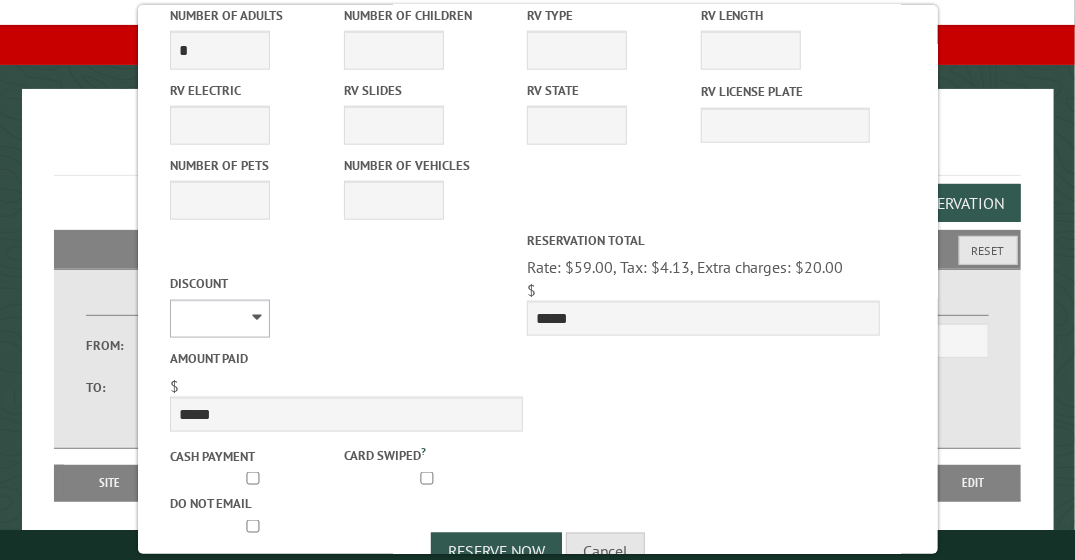 click on "**********" at bounding box center (220, 319) 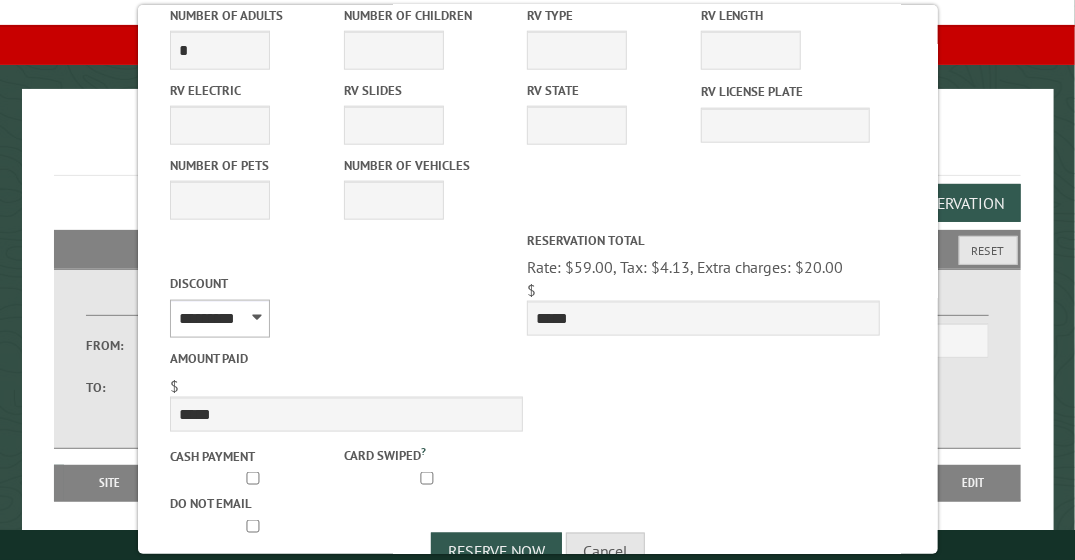 click on "**********" at bounding box center [220, 319] 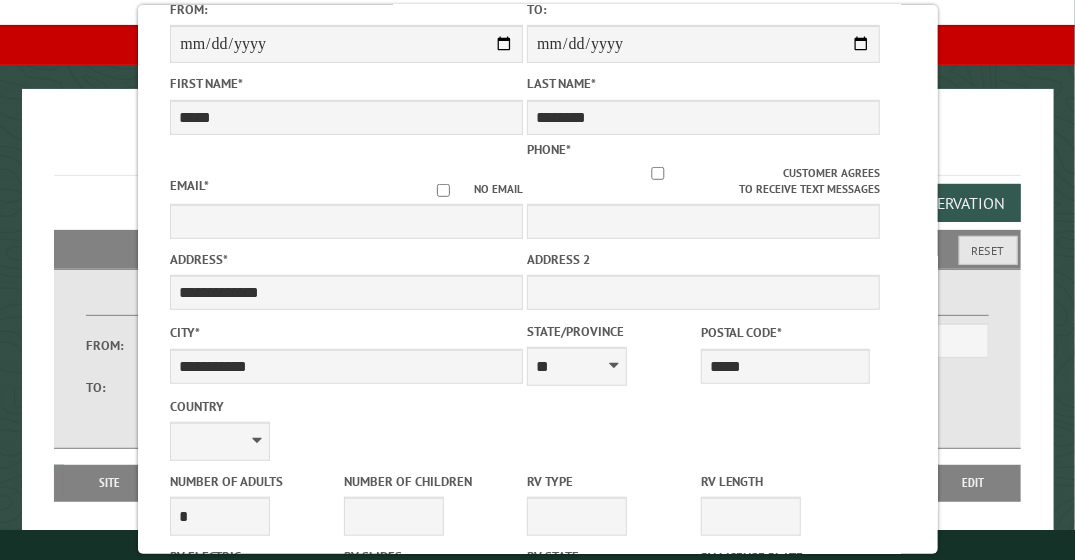 scroll, scrollTop: 226, scrollLeft: 0, axis: vertical 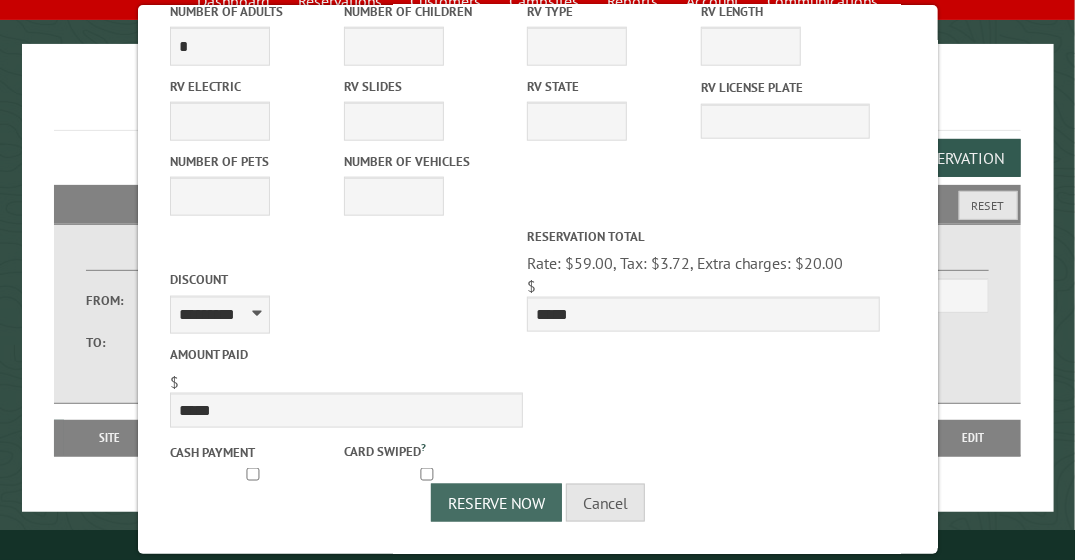 click on "Reserve Now" at bounding box center [496, 503] 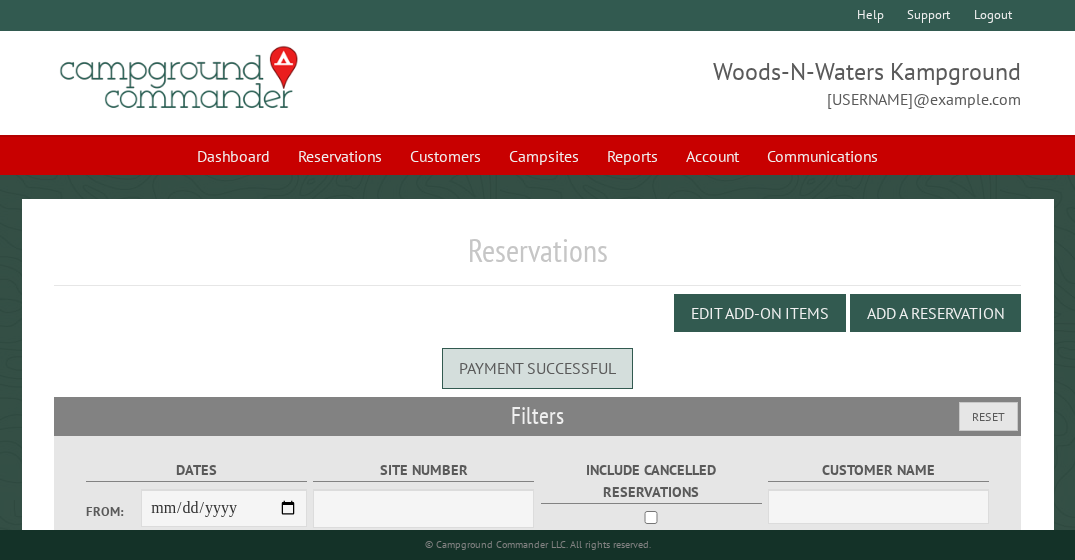 scroll, scrollTop: 0, scrollLeft: 0, axis: both 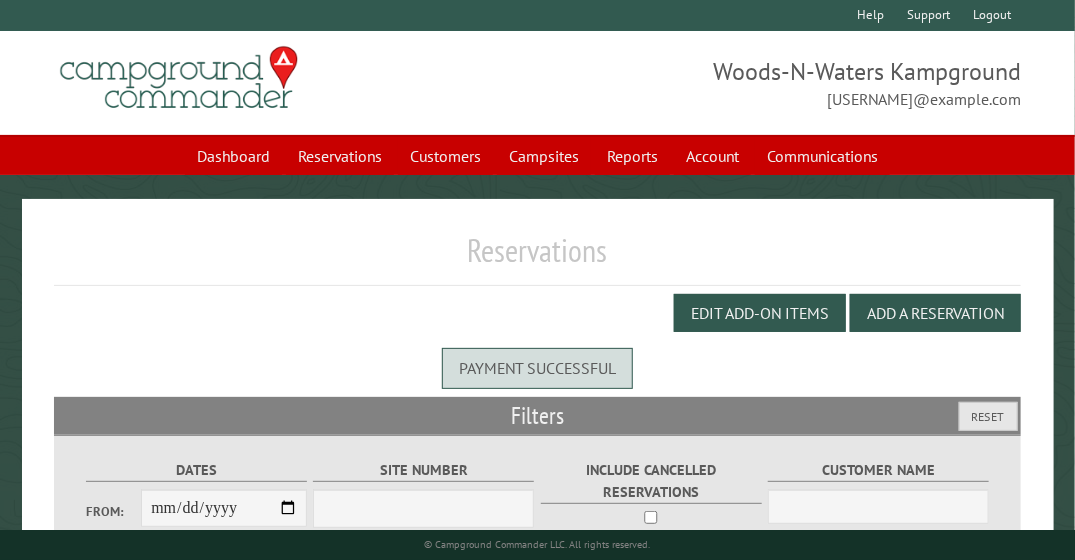 select on "***" 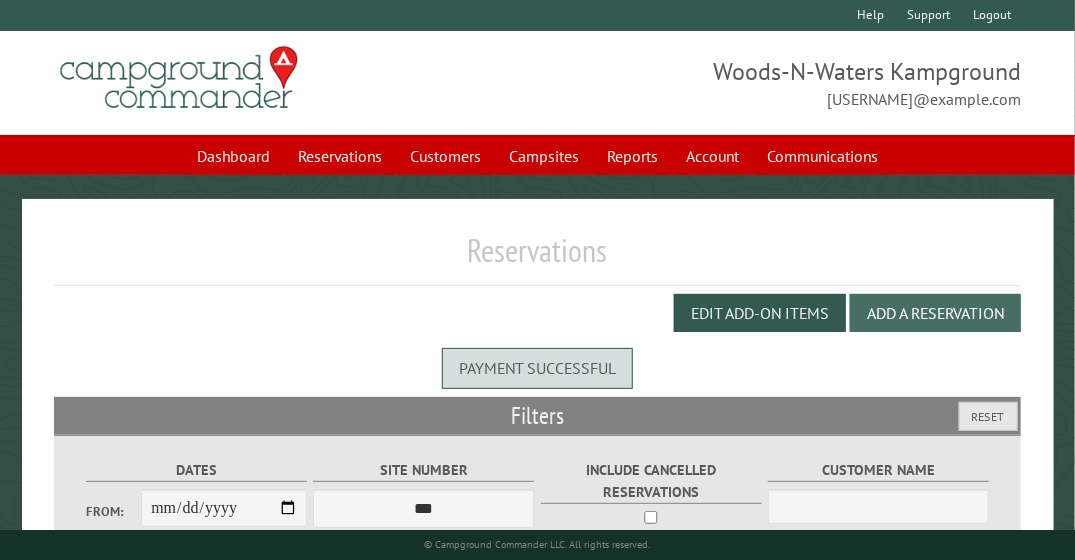 click on "Add a Reservation" at bounding box center (935, 313) 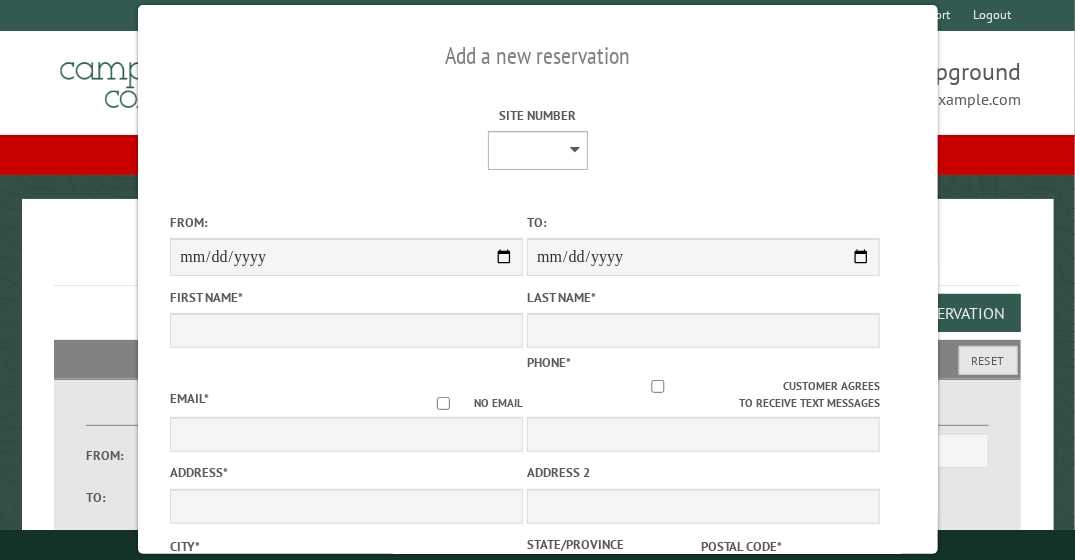 click on "* ** ** * * * * * * * * ** ** ** ** ** ** ** ** ** ** ** ** ** ** ** ** ** ** ** ** ** ** ** ** ** ** ** ** ** ** ** ** ** ** ** ** ** ** ** ** ** ** ** ** ** ** ** **** ** ** ** ** ** ** ** ** ** ** ** ** ** ** ** ** ** ** ** ** ** ** ** ** ** ** ** *** *** ***" at bounding box center (538, 150) 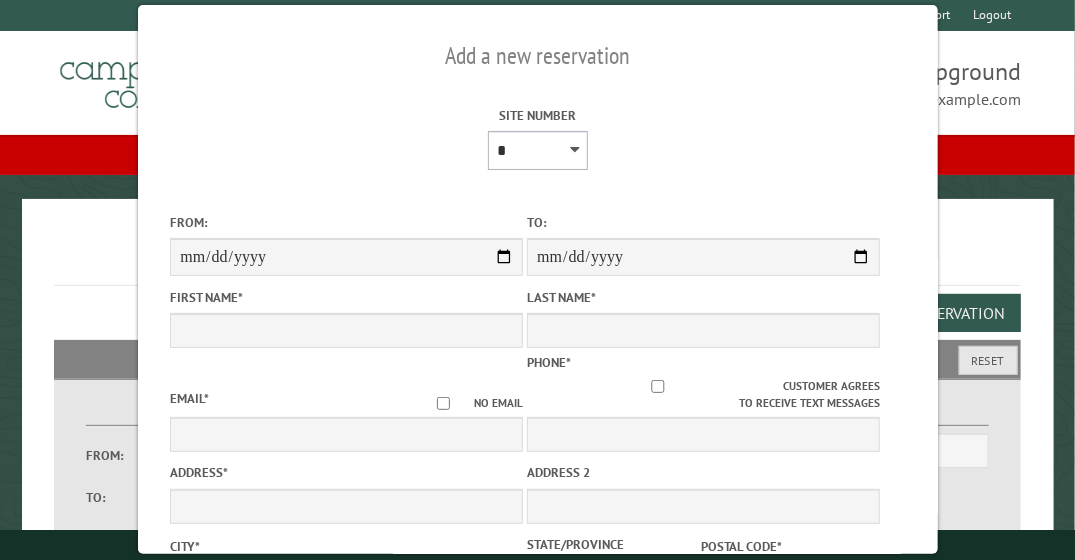 click on "* ** ** * * * * * * * * ** ** ** ** ** ** ** ** ** ** ** ** ** ** ** ** ** ** ** ** ** ** ** ** ** ** ** ** ** ** ** ** ** ** ** ** ** ** ** ** ** ** ** ** ** ** ** **** ** ** ** ** ** ** ** ** ** ** ** ** ** ** ** ** ** ** ** ** ** ** ** ** ** ** ** *** *** ***" at bounding box center [538, 150] 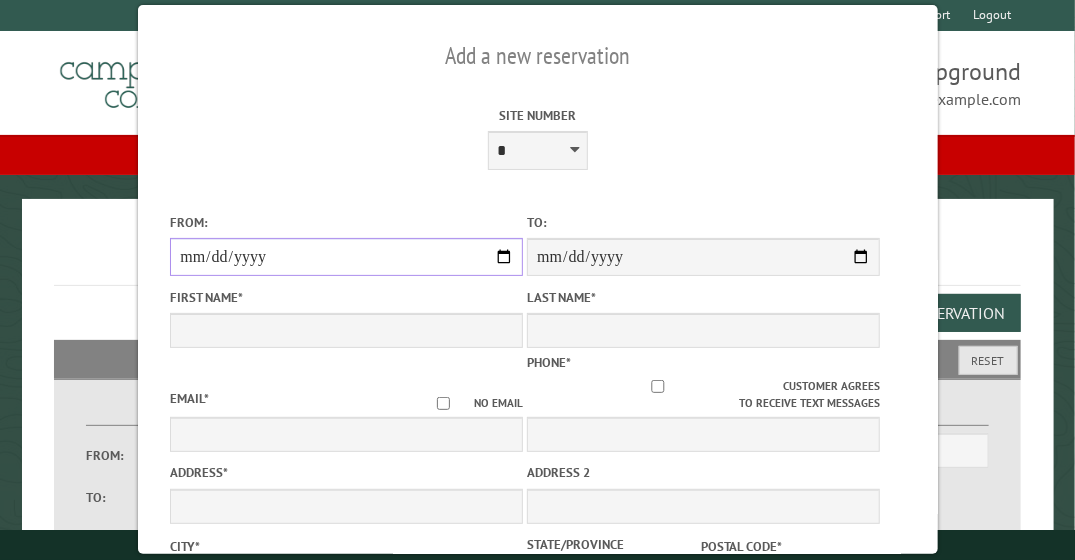 click on "From:" at bounding box center [346, 257] 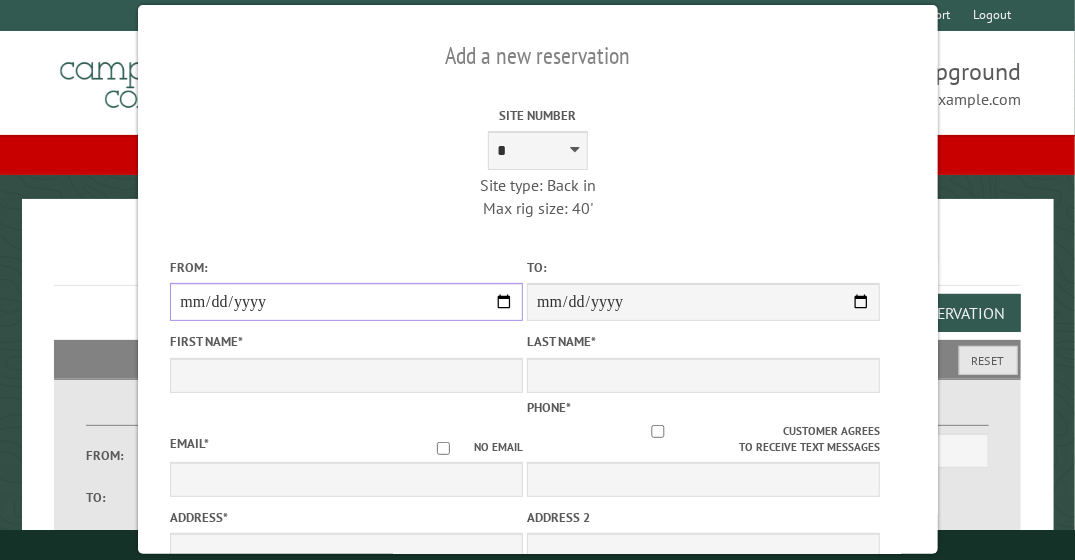 scroll, scrollTop: 156, scrollLeft: 0, axis: vertical 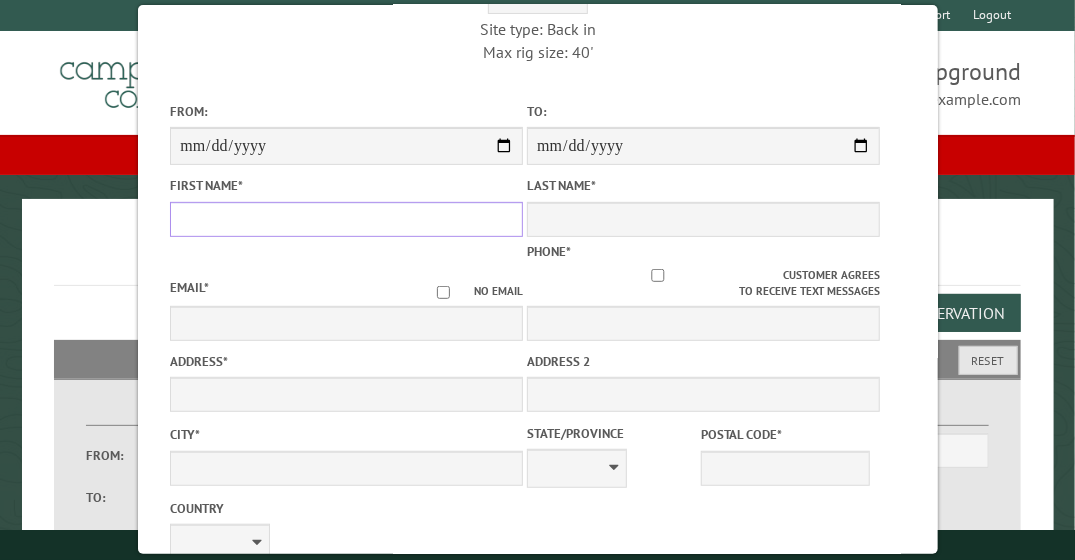 click on "First Name *" at bounding box center [346, 219] 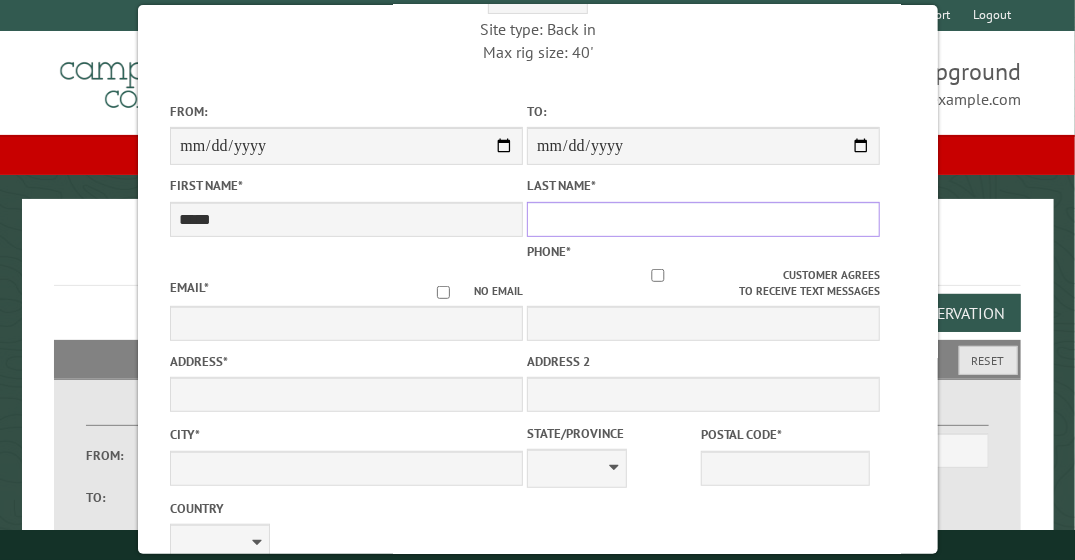 type on "********" 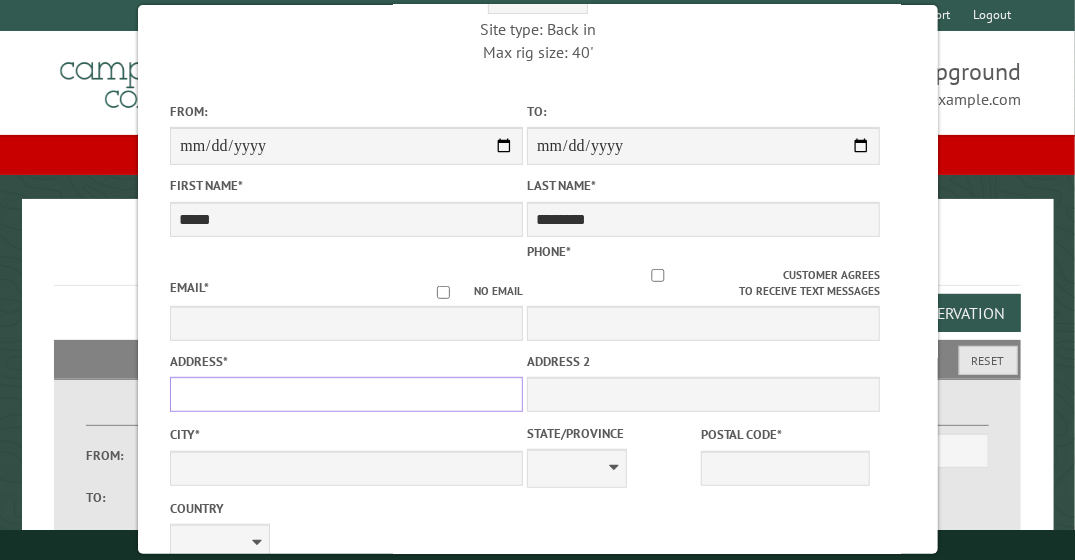 type on "**********" 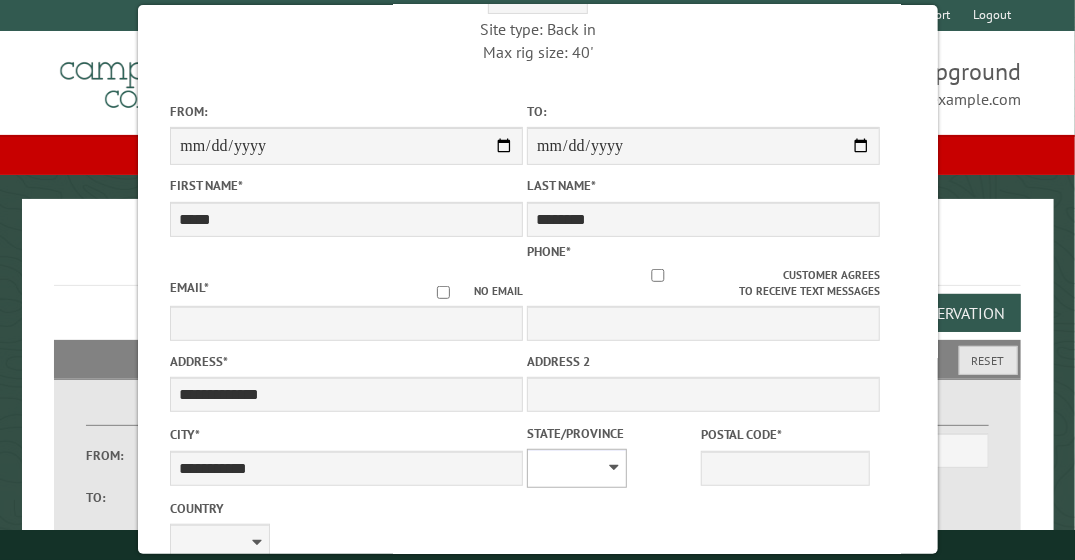 select on "**" 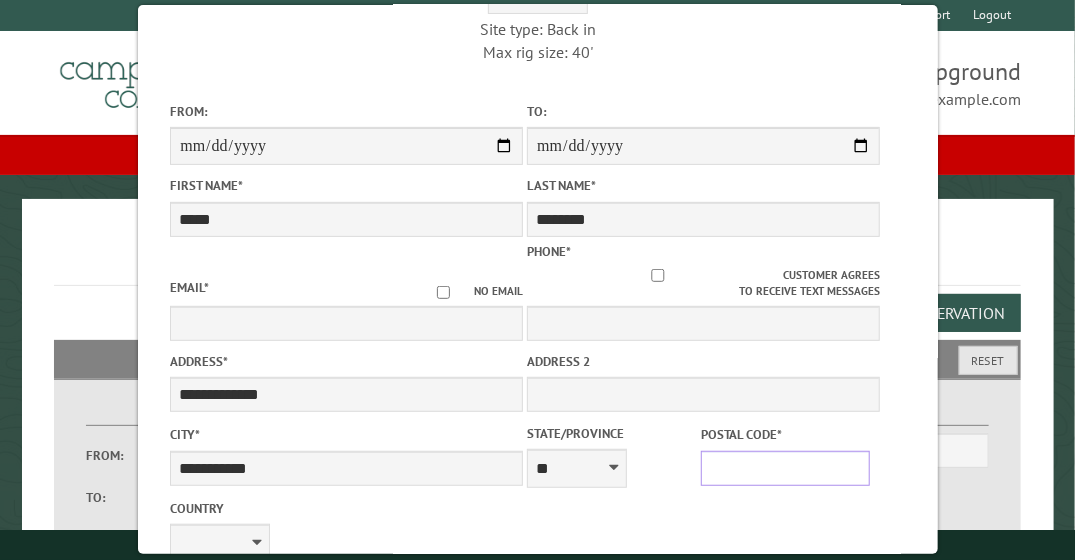 type on "*****" 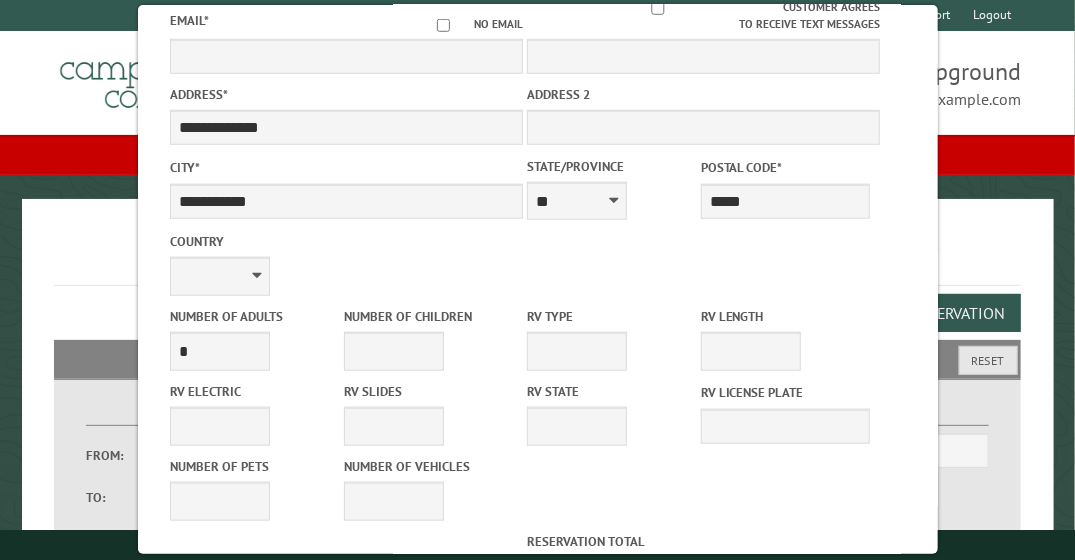 scroll, scrollTop: 518, scrollLeft: 0, axis: vertical 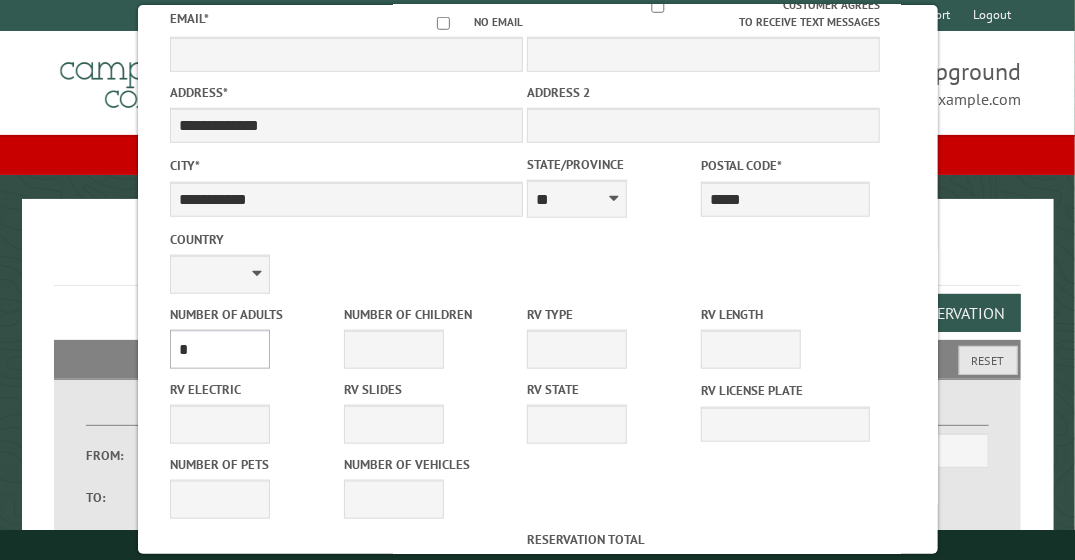 click on "* * * * * * * * * * **" at bounding box center [220, 349] 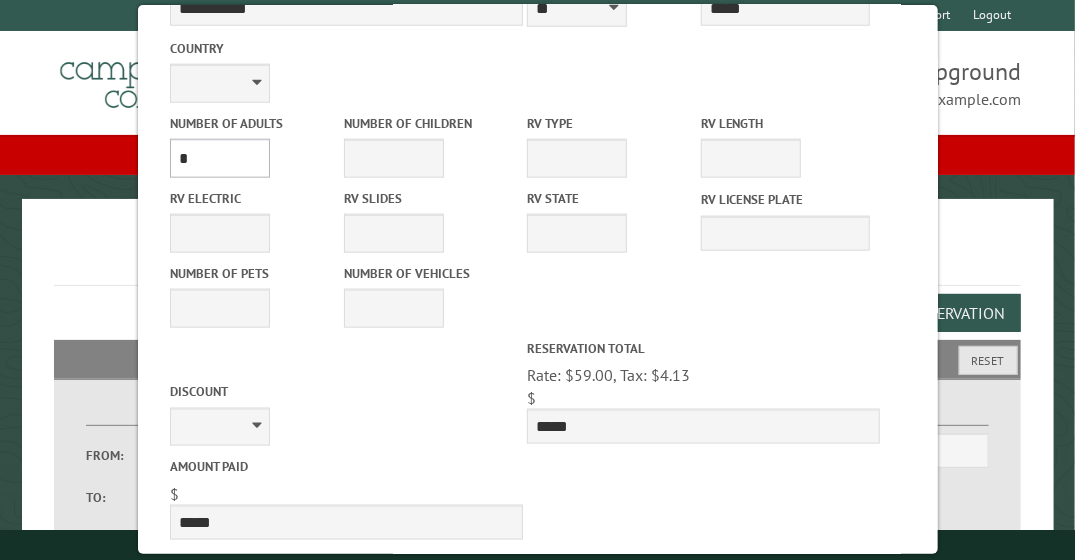 scroll, scrollTop: 720, scrollLeft: 0, axis: vertical 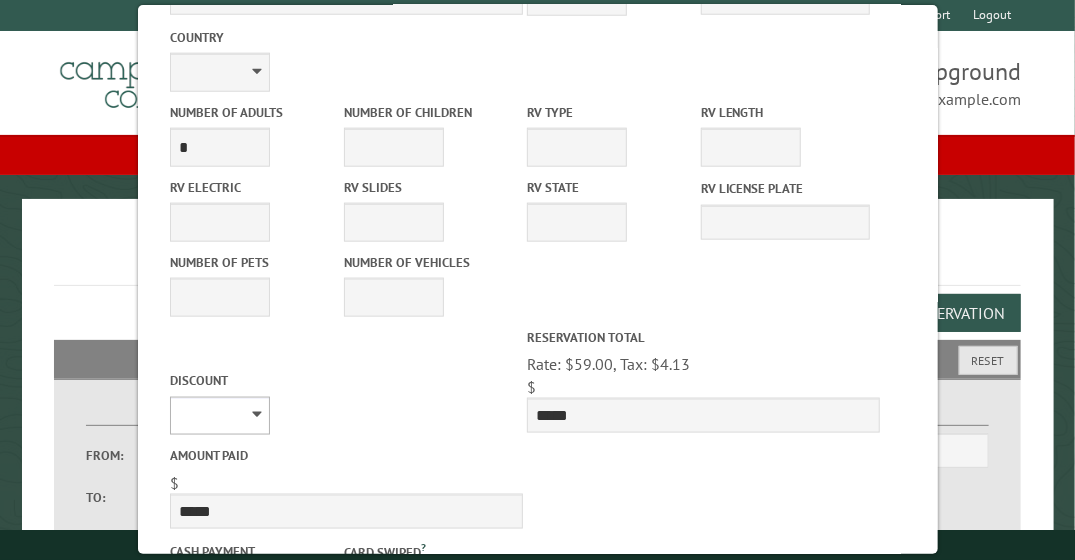 click on "**********" at bounding box center [220, 416] 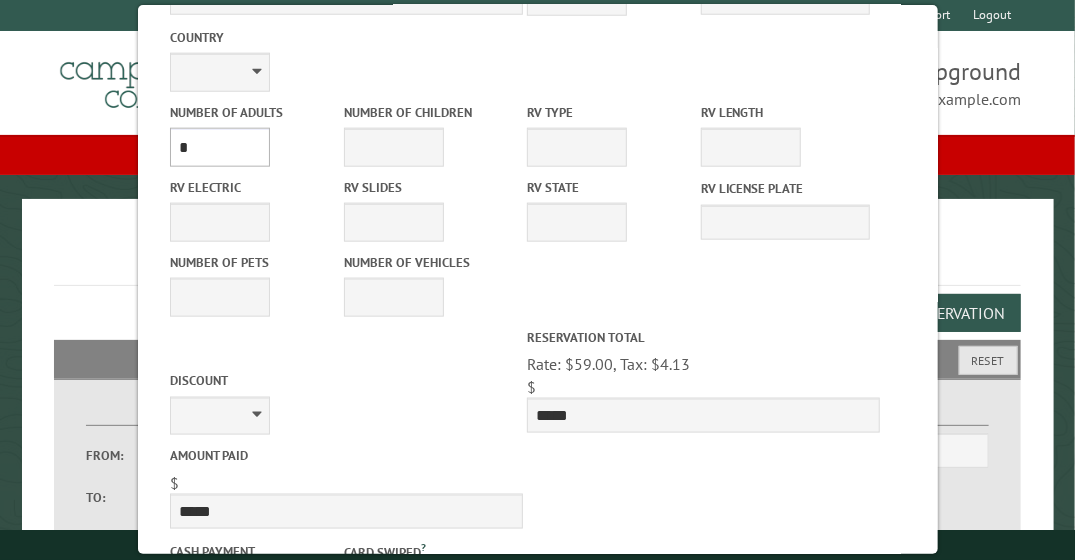 click on "* * * * * * * * * * **" at bounding box center [220, 147] 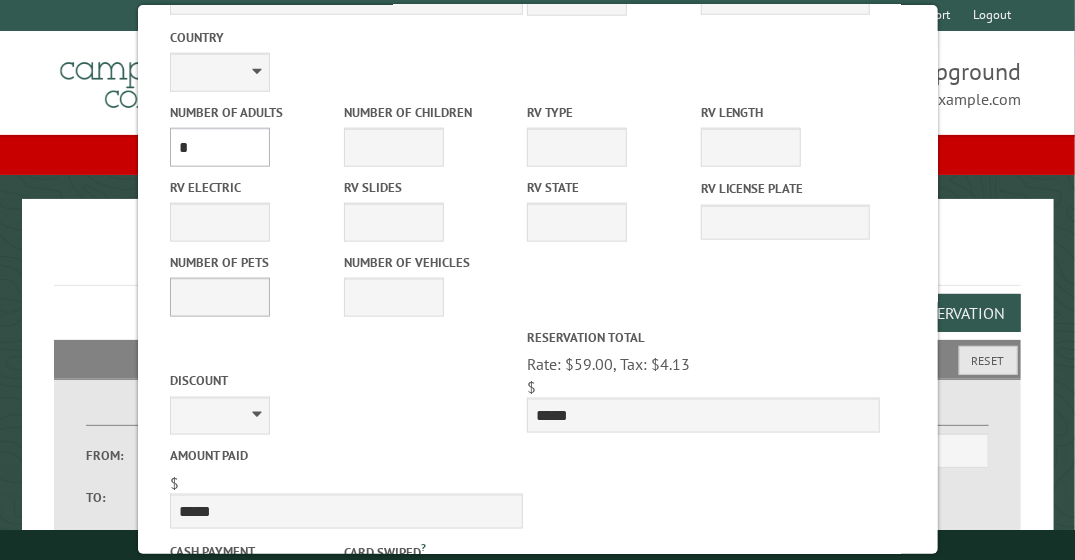 type on "*****" 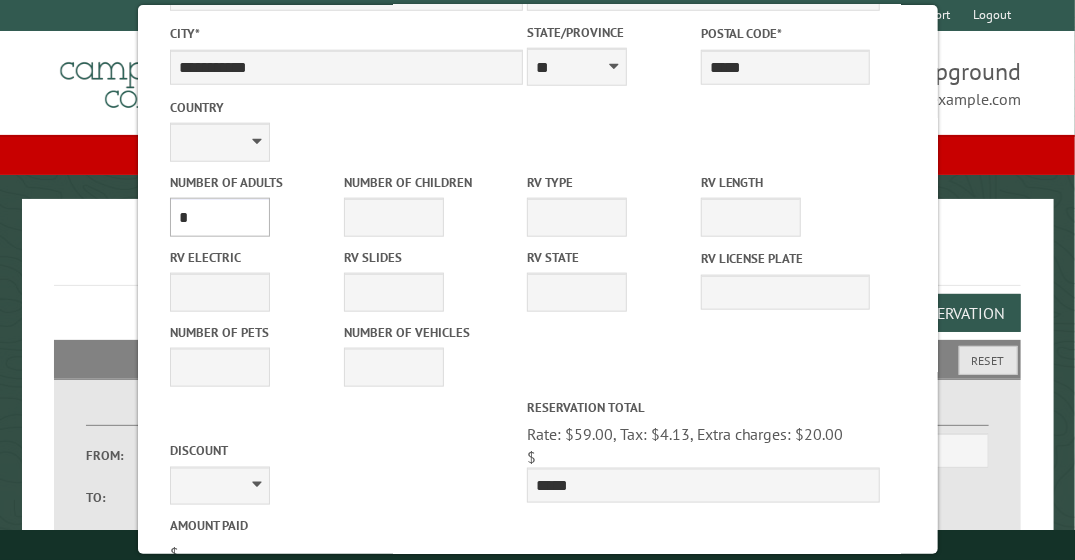 scroll, scrollTop: 650, scrollLeft: 0, axis: vertical 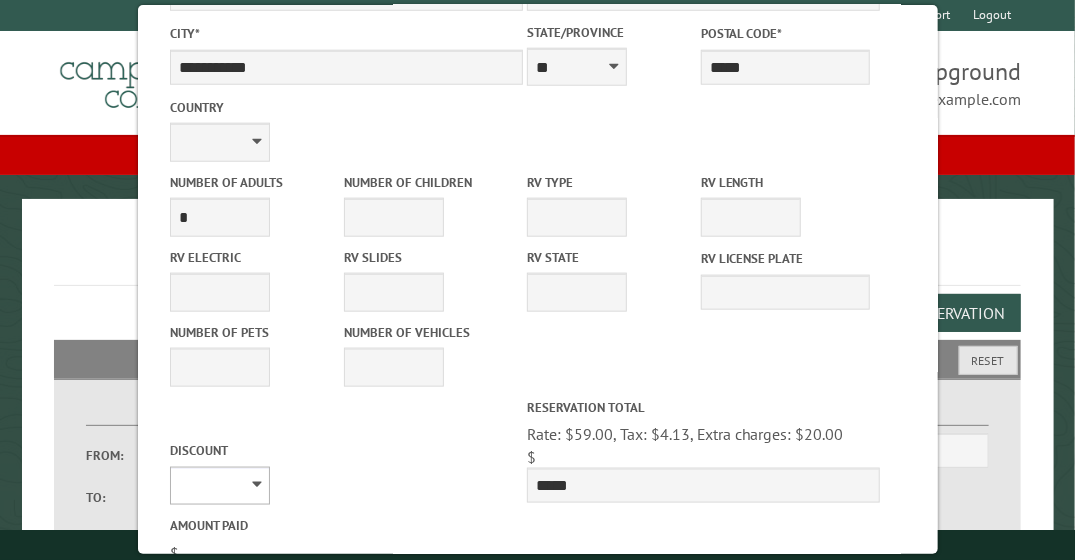 click on "**********" at bounding box center (220, 486) 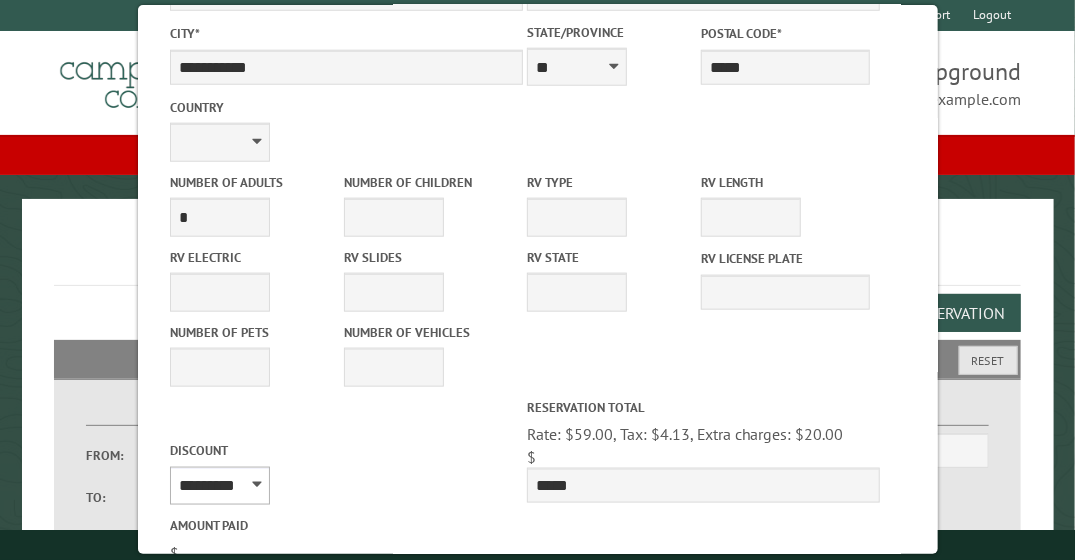 click on "**********" at bounding box center [220, 486] 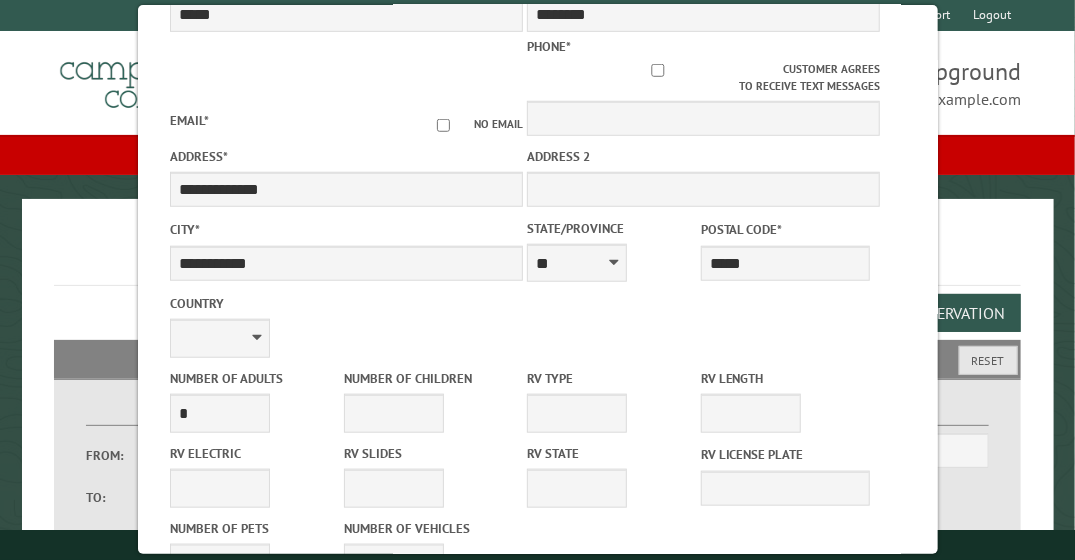scroll, scrollTop: 824, scrollLeft: 0, axis: vertical 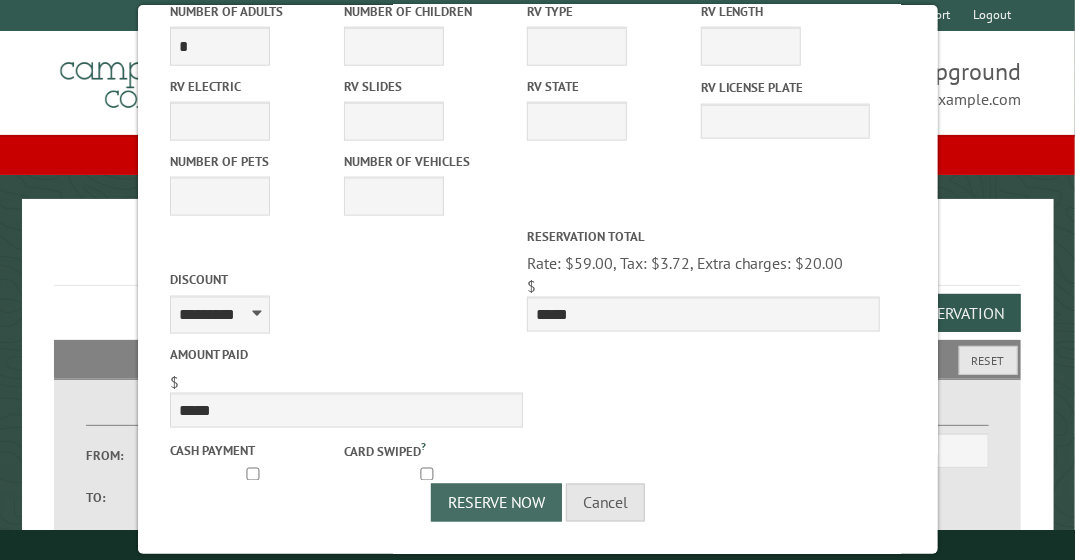 click on "Reserve Now" at bounding box center [496, 503] 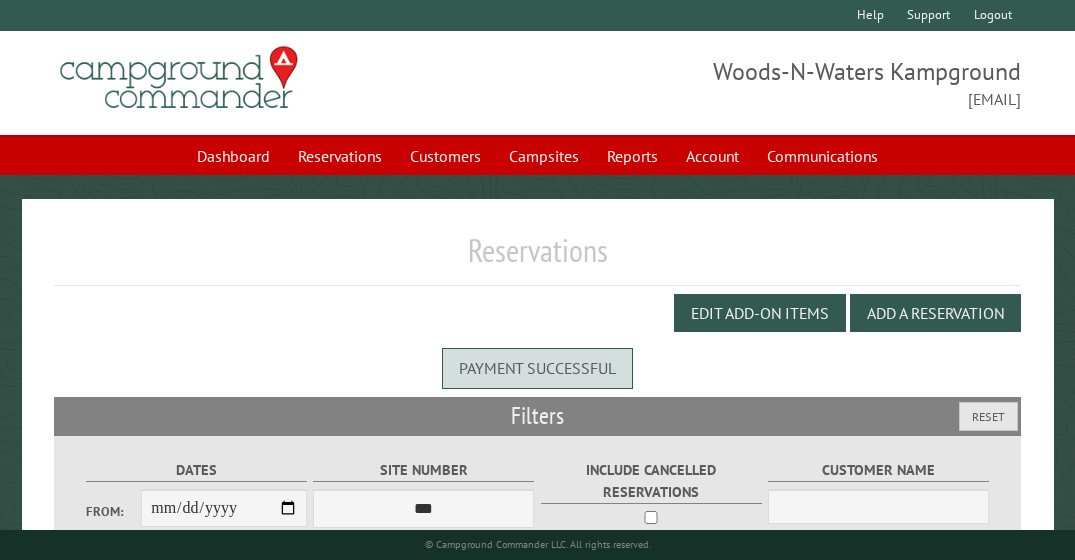 scroll, scrollTop: 0, scrollLeft: 0, axis: both 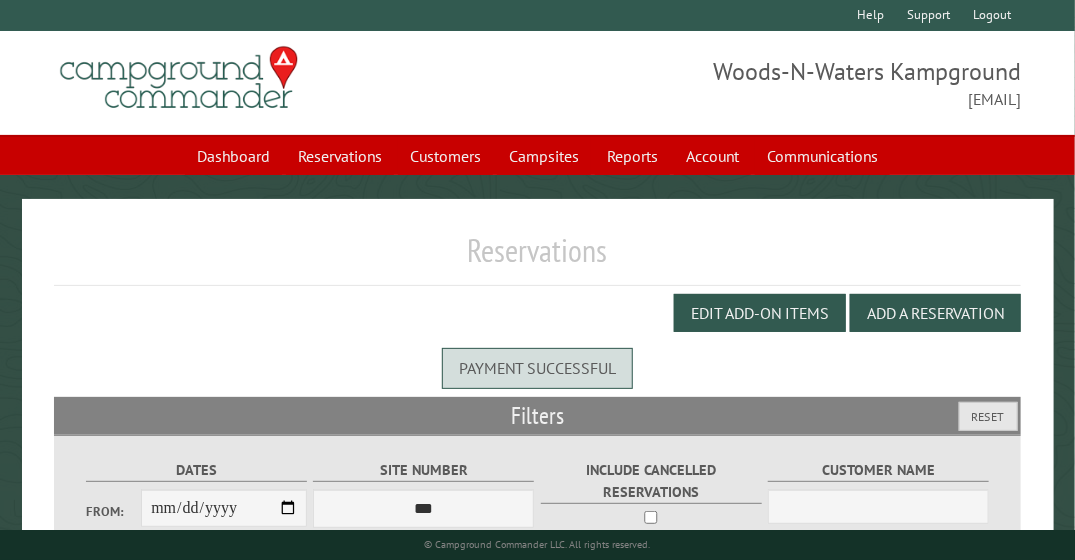 click on "Edit Add-on Items
Add a Reservation" at bounding box center (538, 313) 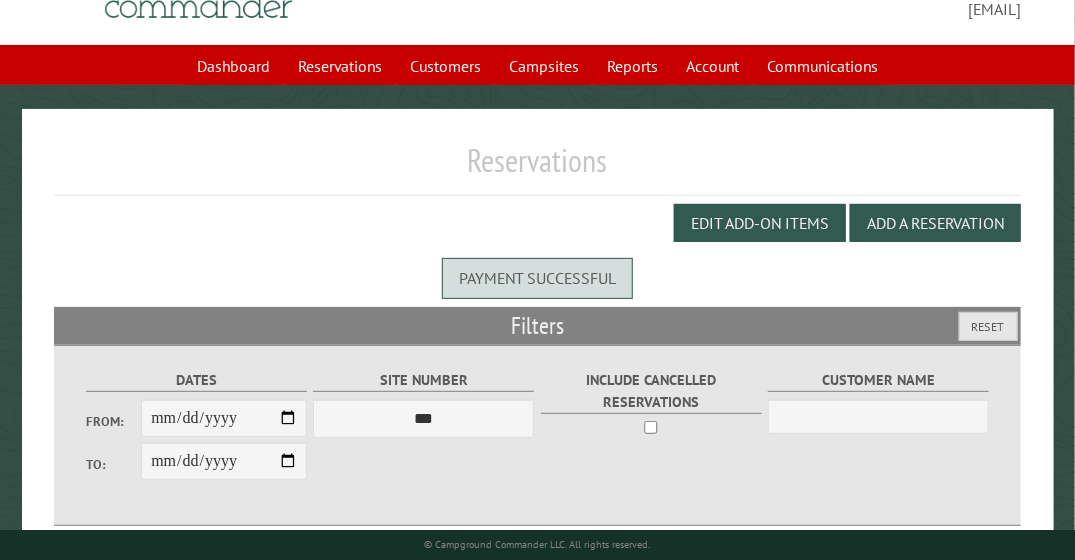 scroll, scrollTop: 92, scrollLeft: 0, axis: vertical 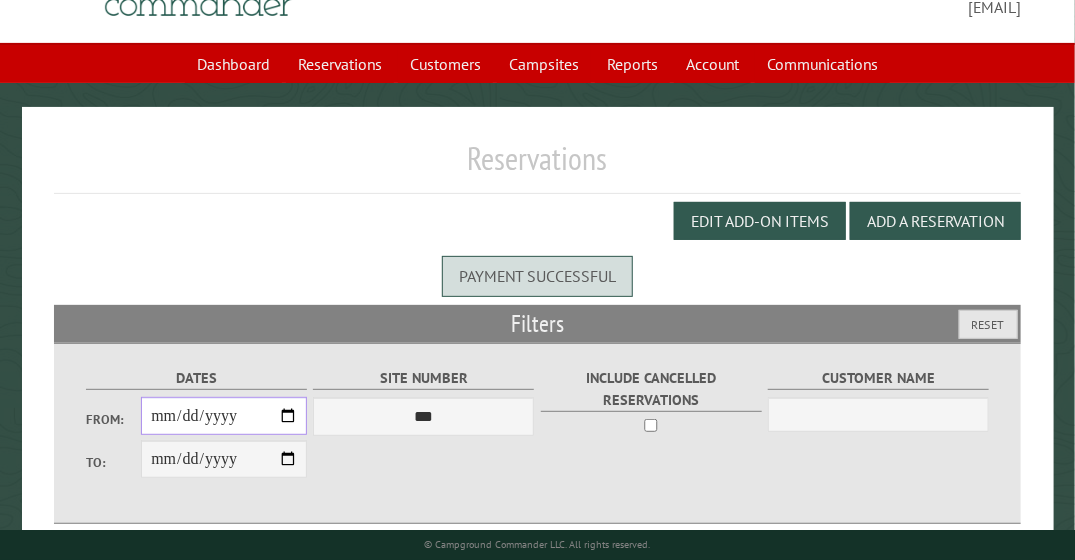 click on "From:" at bounding box center (224, 416) 